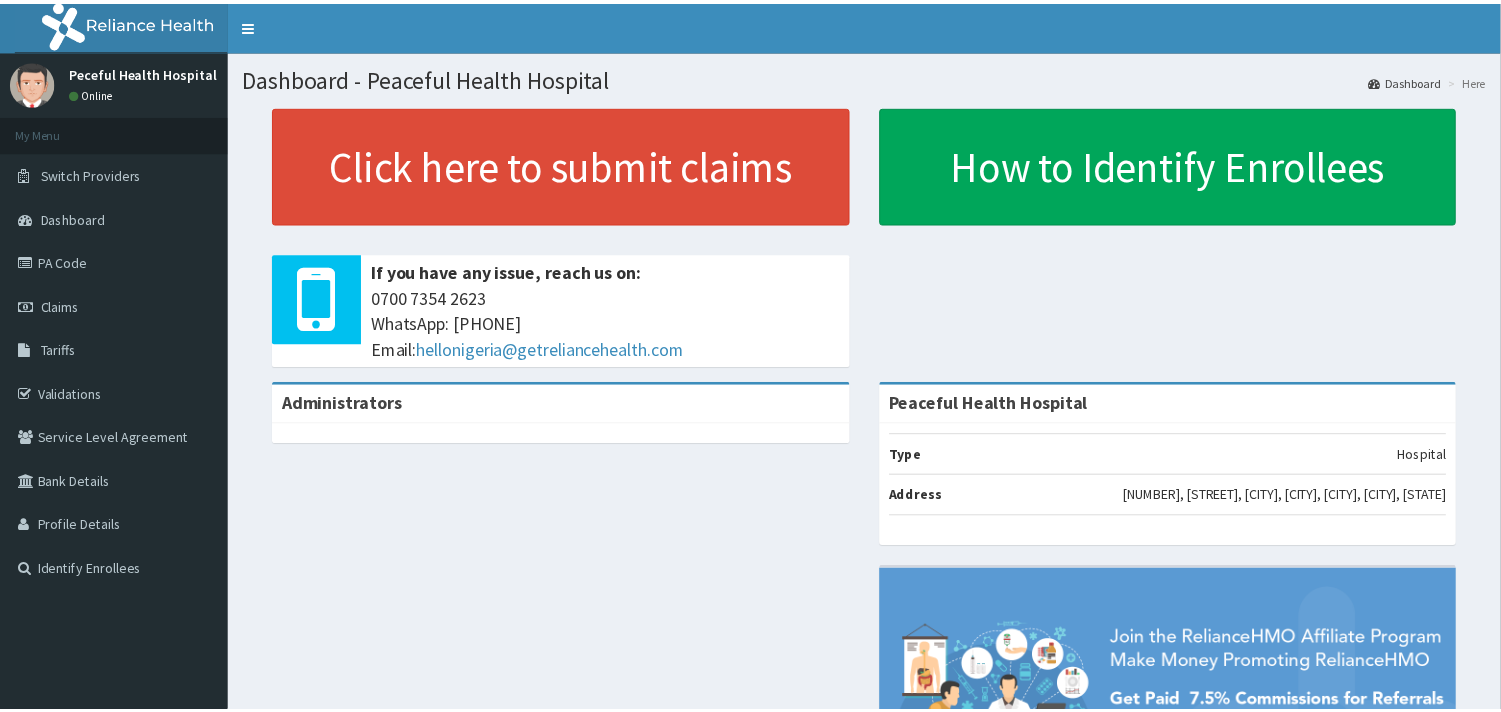 scroll, scrollTop: 0, scrollLeft: 0, axis: both 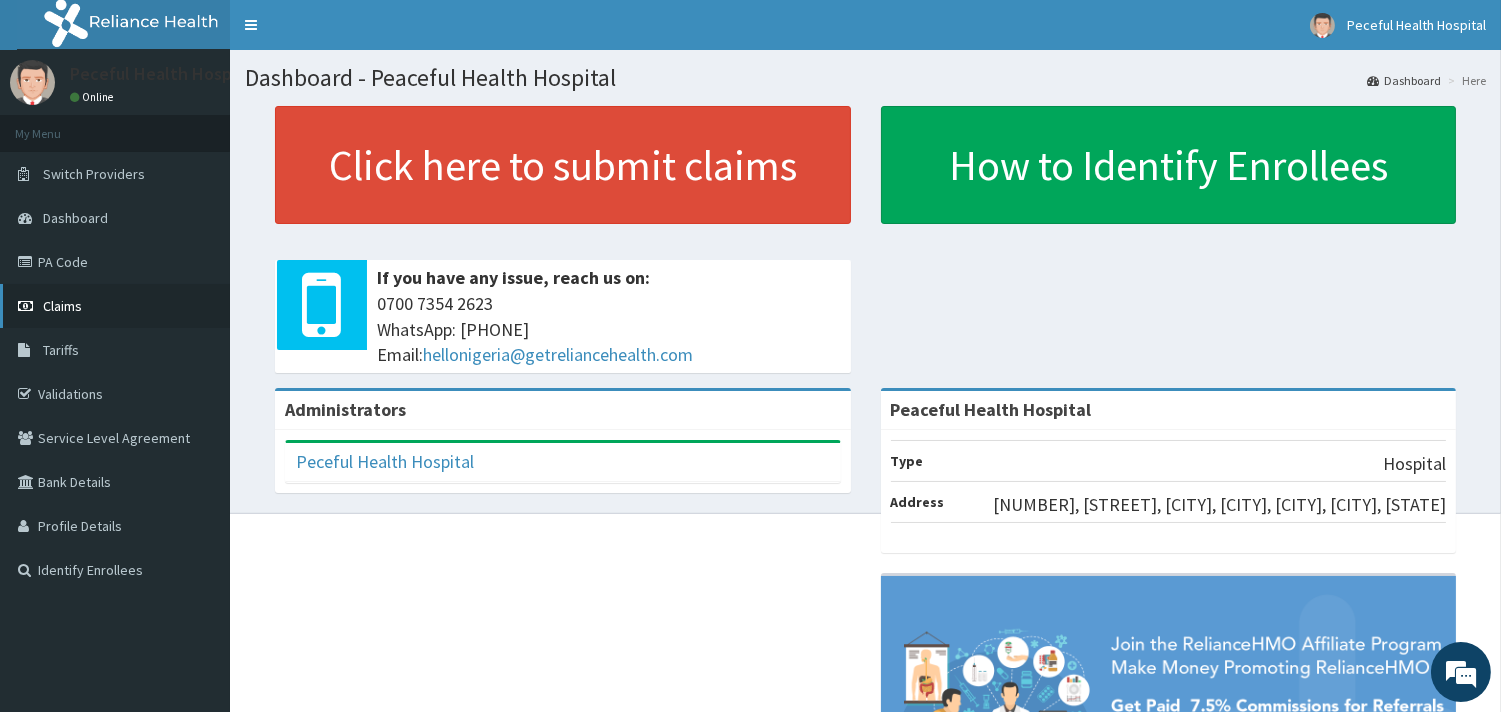 click on "Claims" at bounding box center [115, 306] 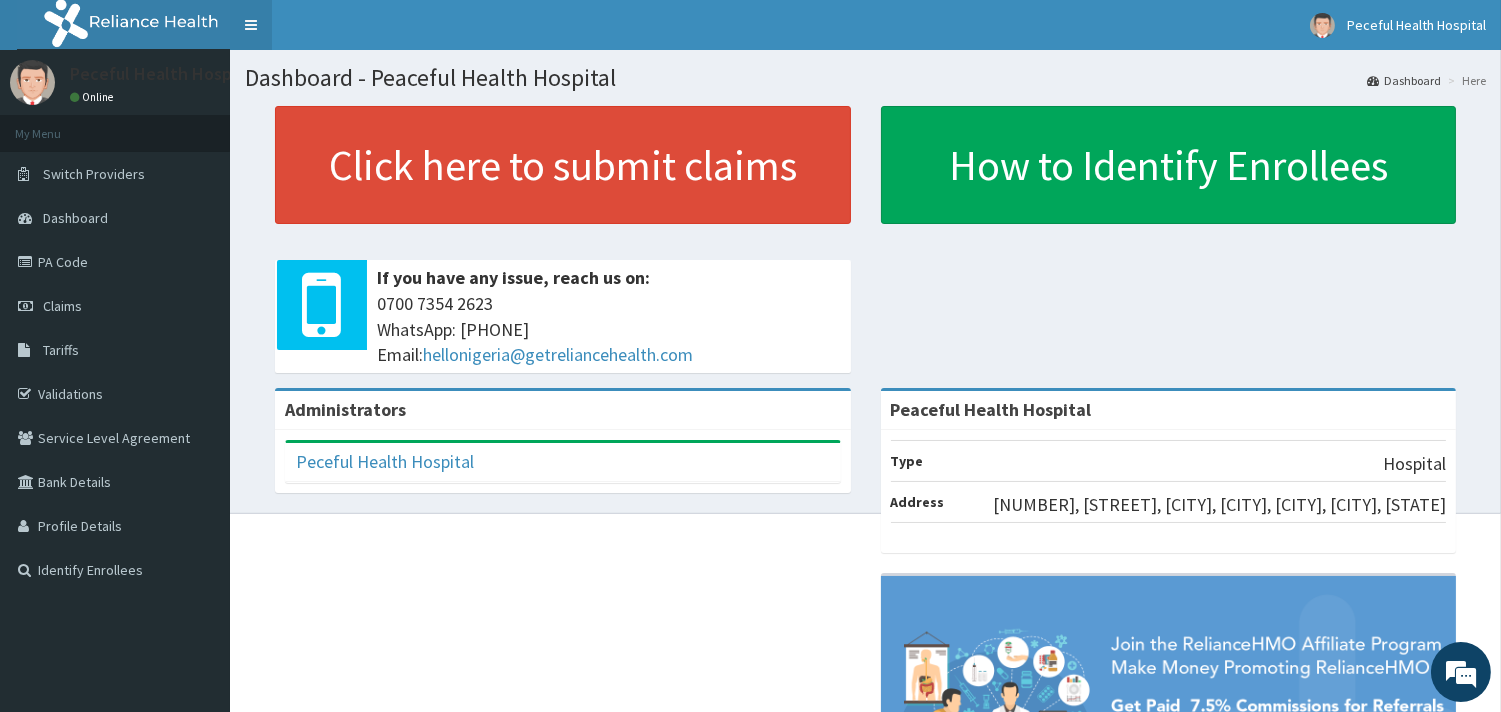 scroll, scrollTop: 0, scrollLeft: 0, axis: both 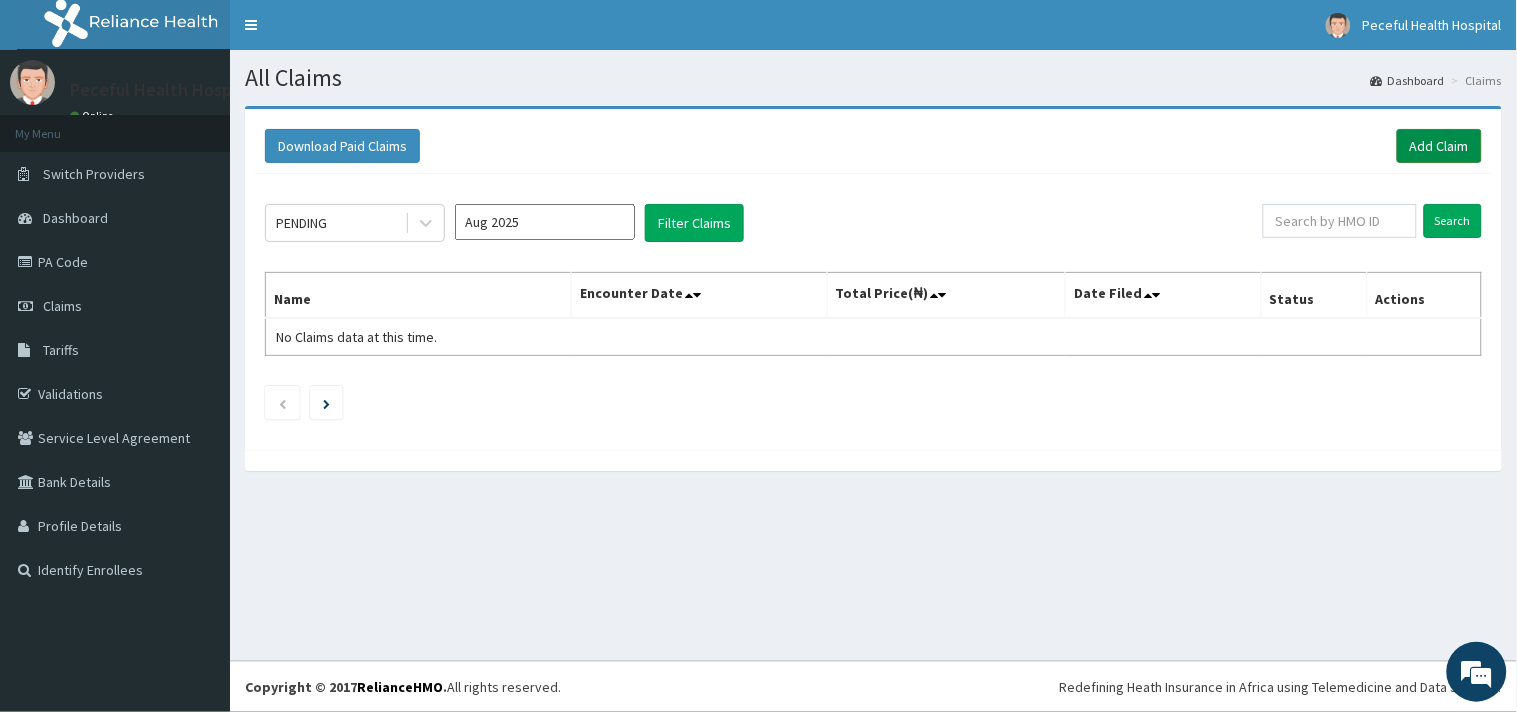 click on "Add Claim" at bounding box center (1439, 146) 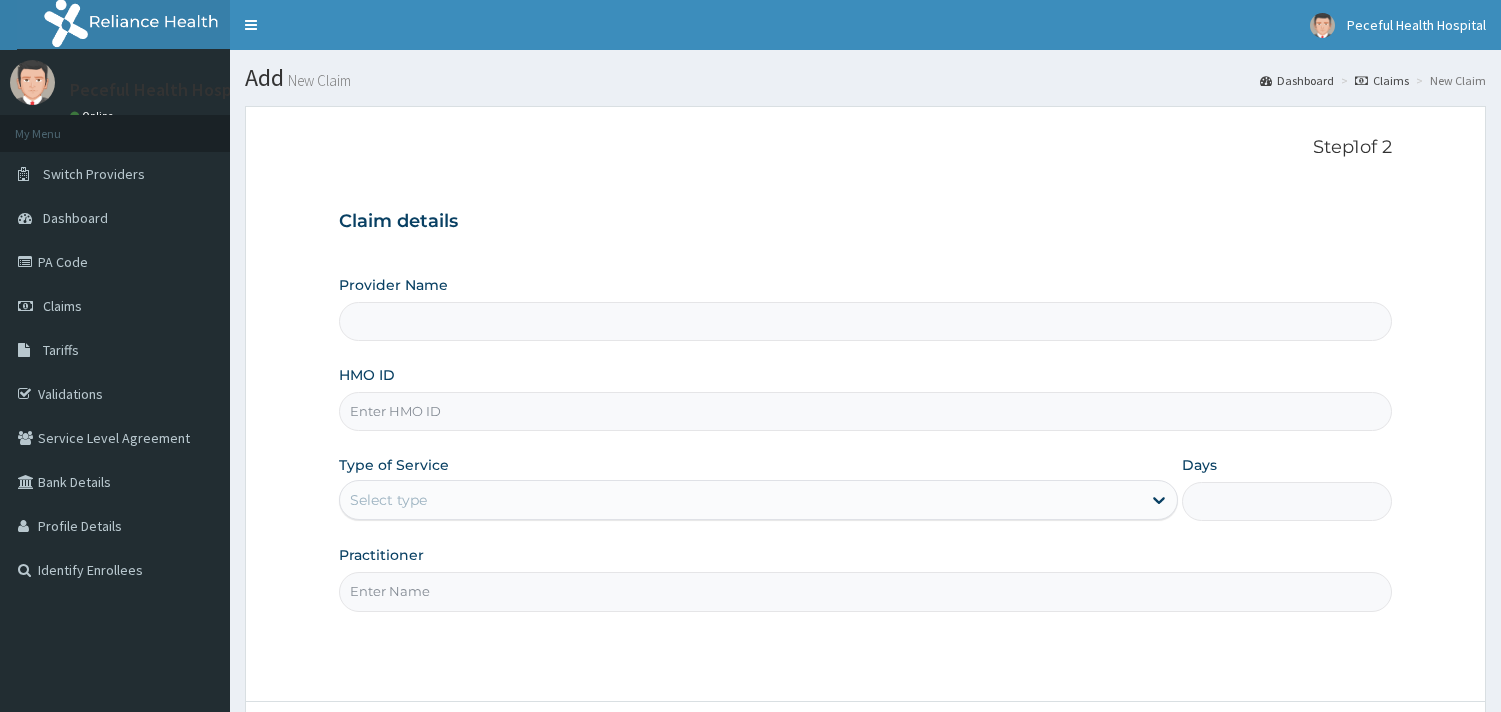 scroll, scrollTop: 0, scrollLeft: 0, axis: both 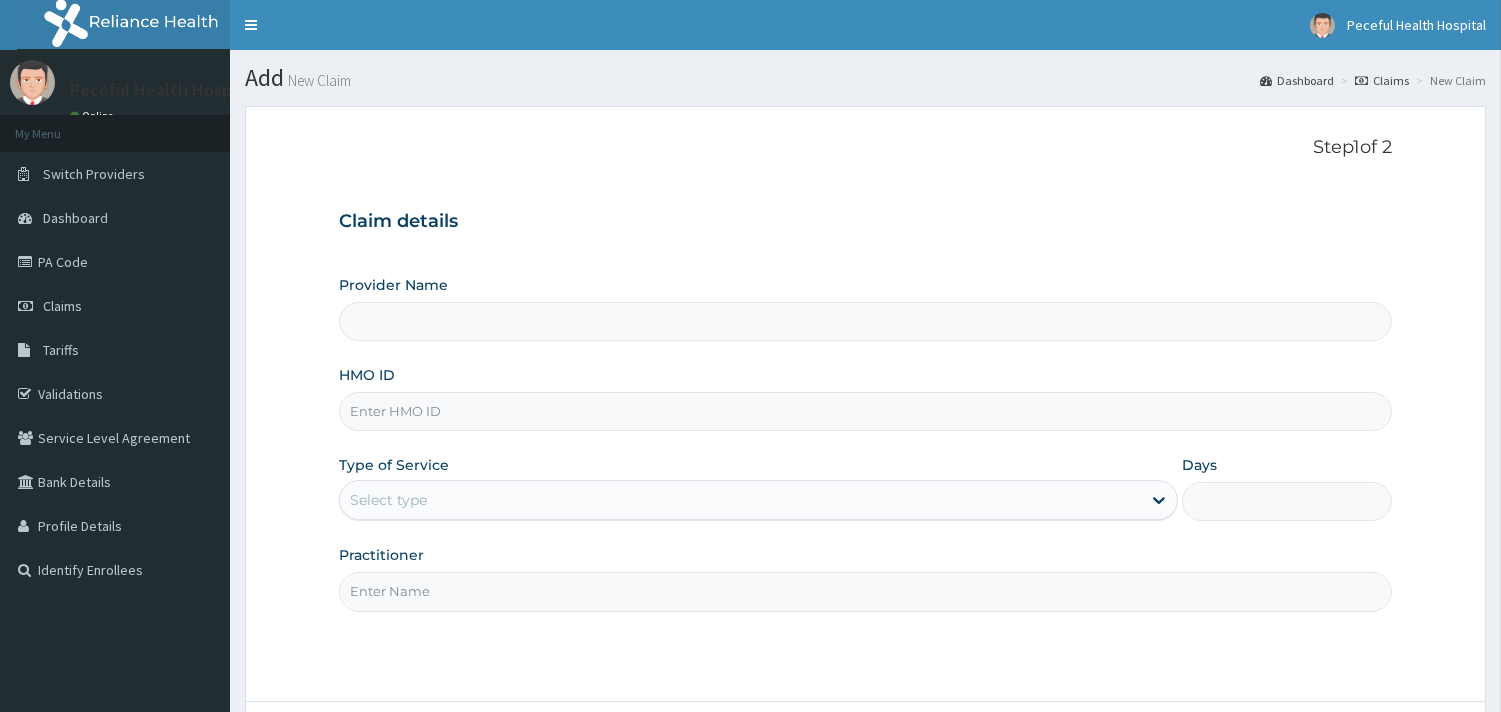 drag, startPoint x: 0, startPoint y: 0, endPoint x: 674, endPoint y: 402, distance: 784.7802 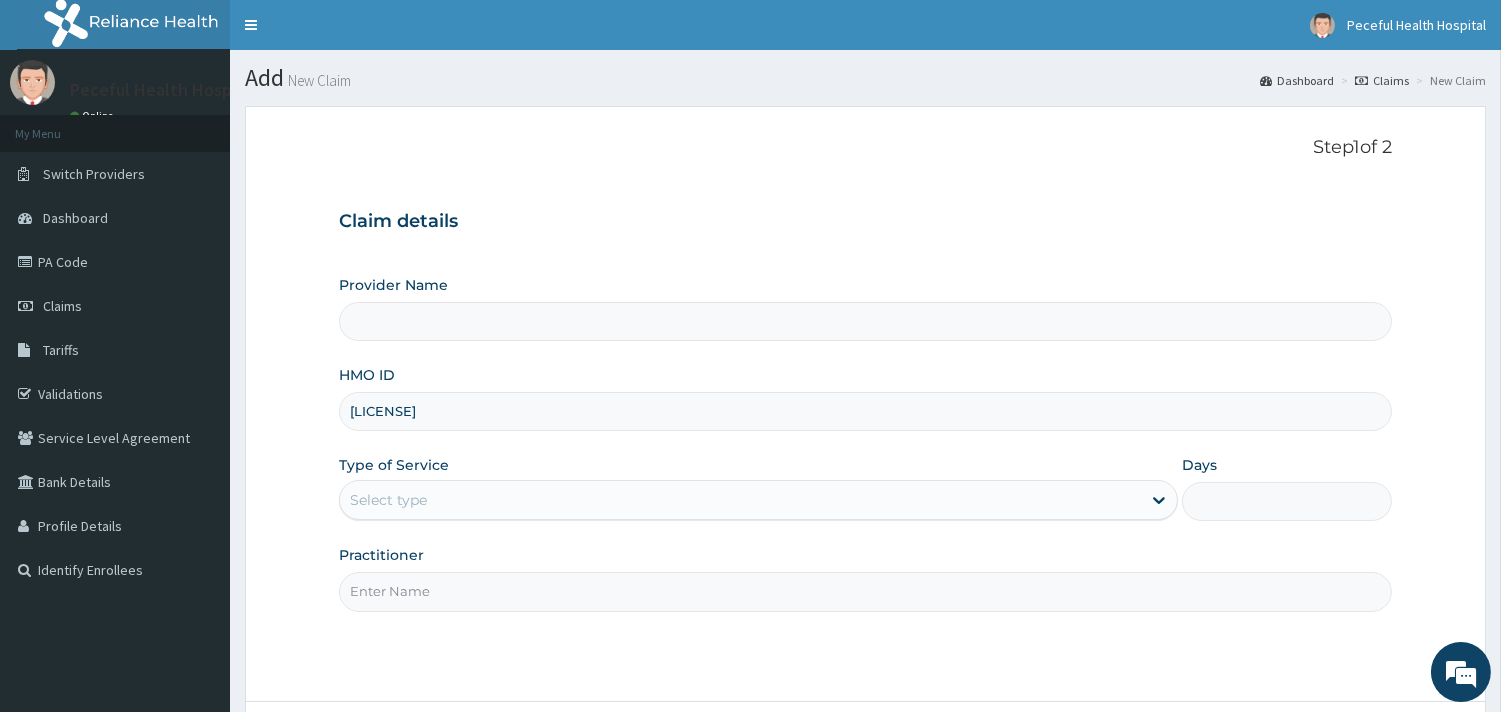 type on "Peaceful Health Hospital" 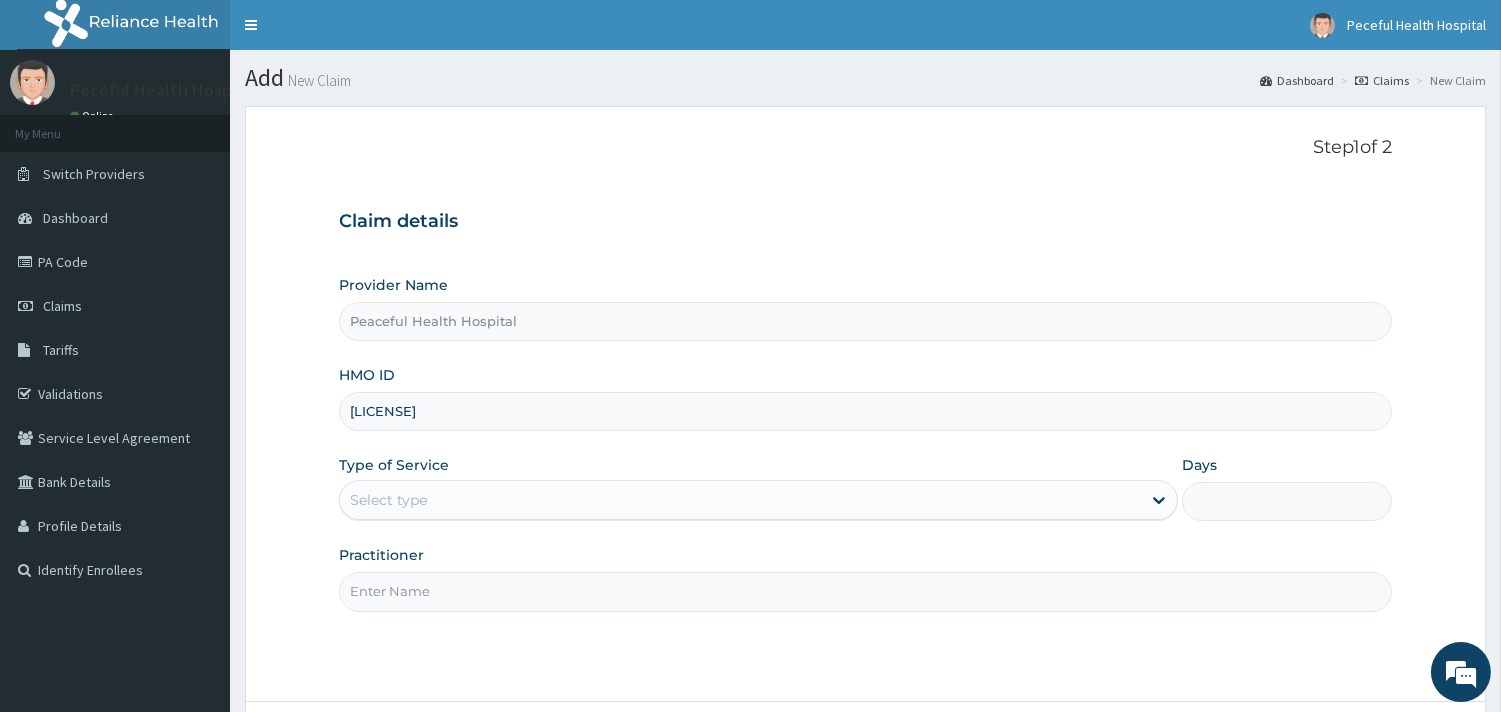 type on "CHL/10881/C" 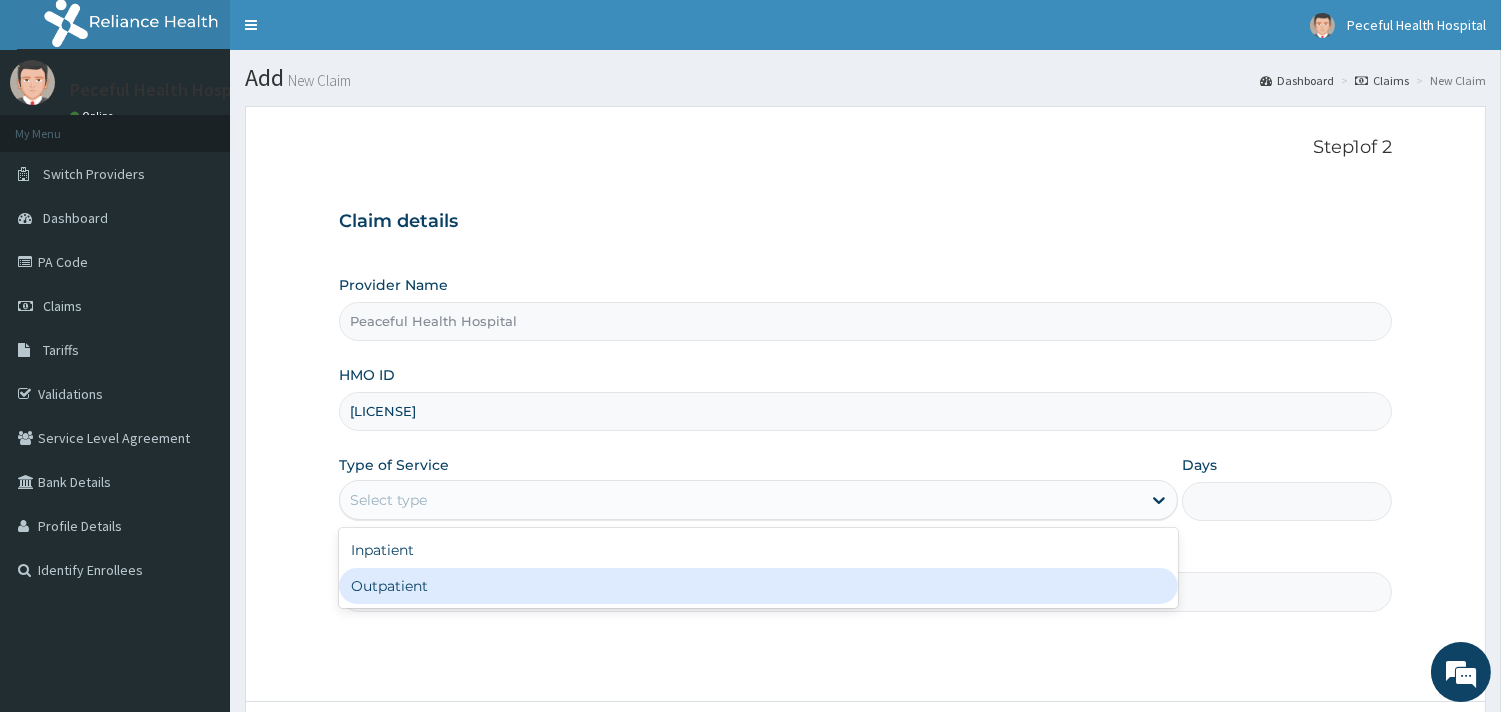 drag, startPoint x: 792, startPoint y: 512, endPoint x: 760, endPoint y: 574, distance: 69.77106 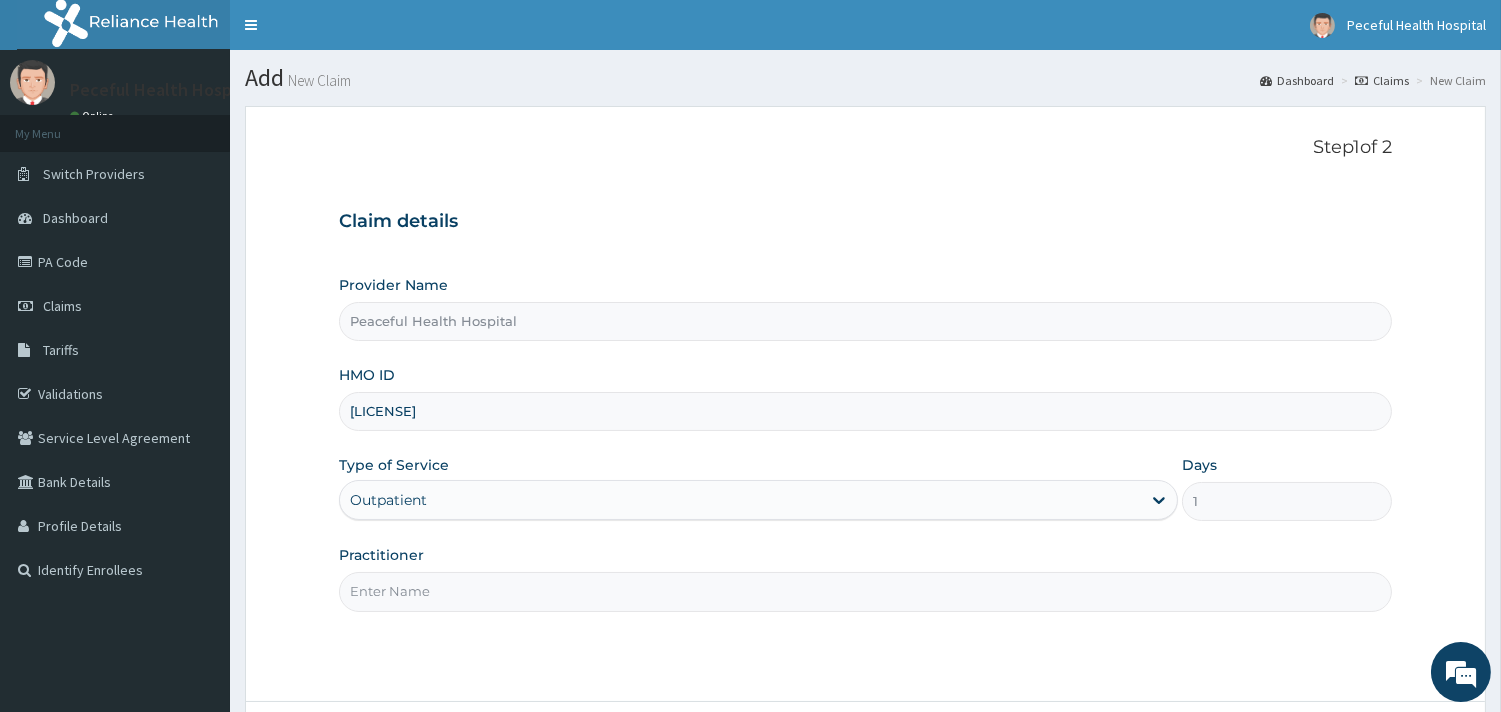 click on "Practitioner" at bounding box center [865, 591] 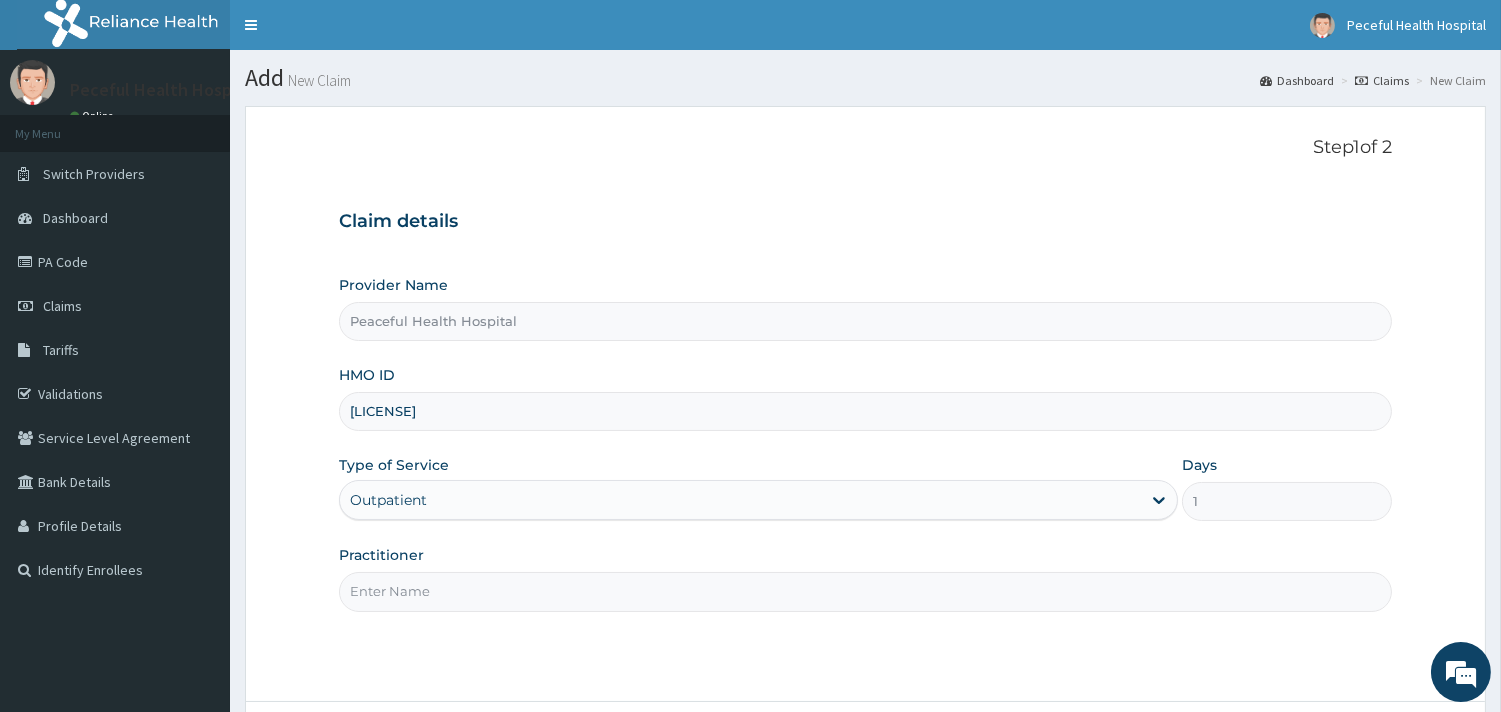 type on "DR ADENIYI" 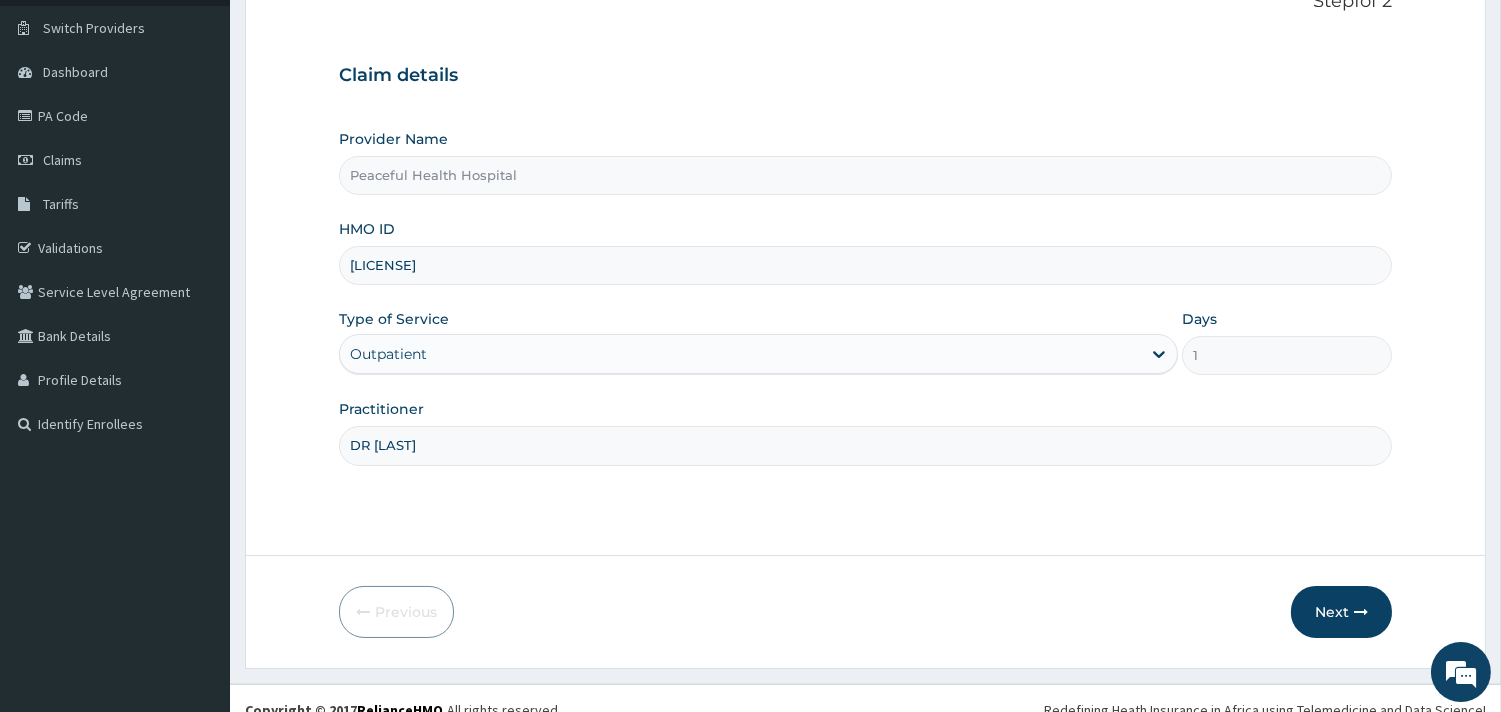 scroll, scrollTop: 168, scrollLeft: 0, axis: vertical 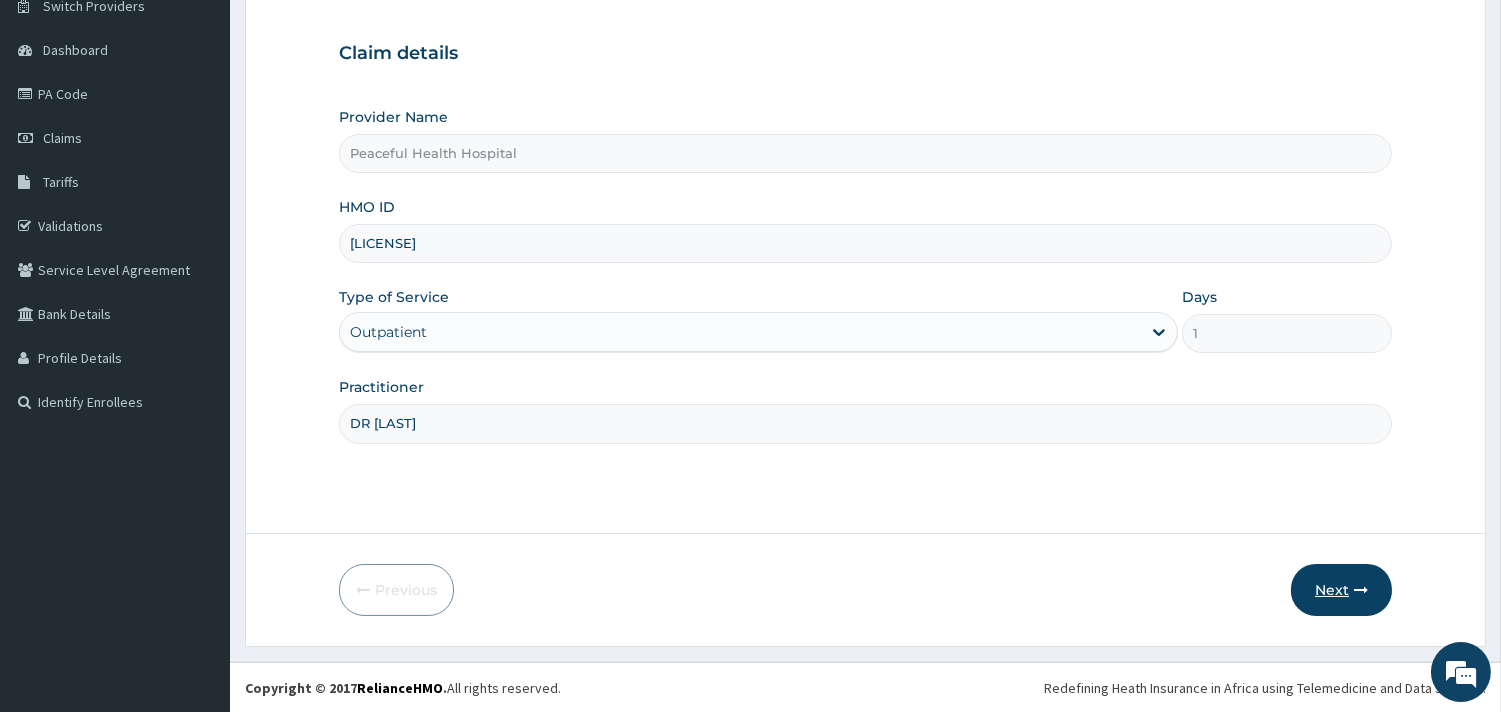 click on "Next" at bounding box center [1341, 590] 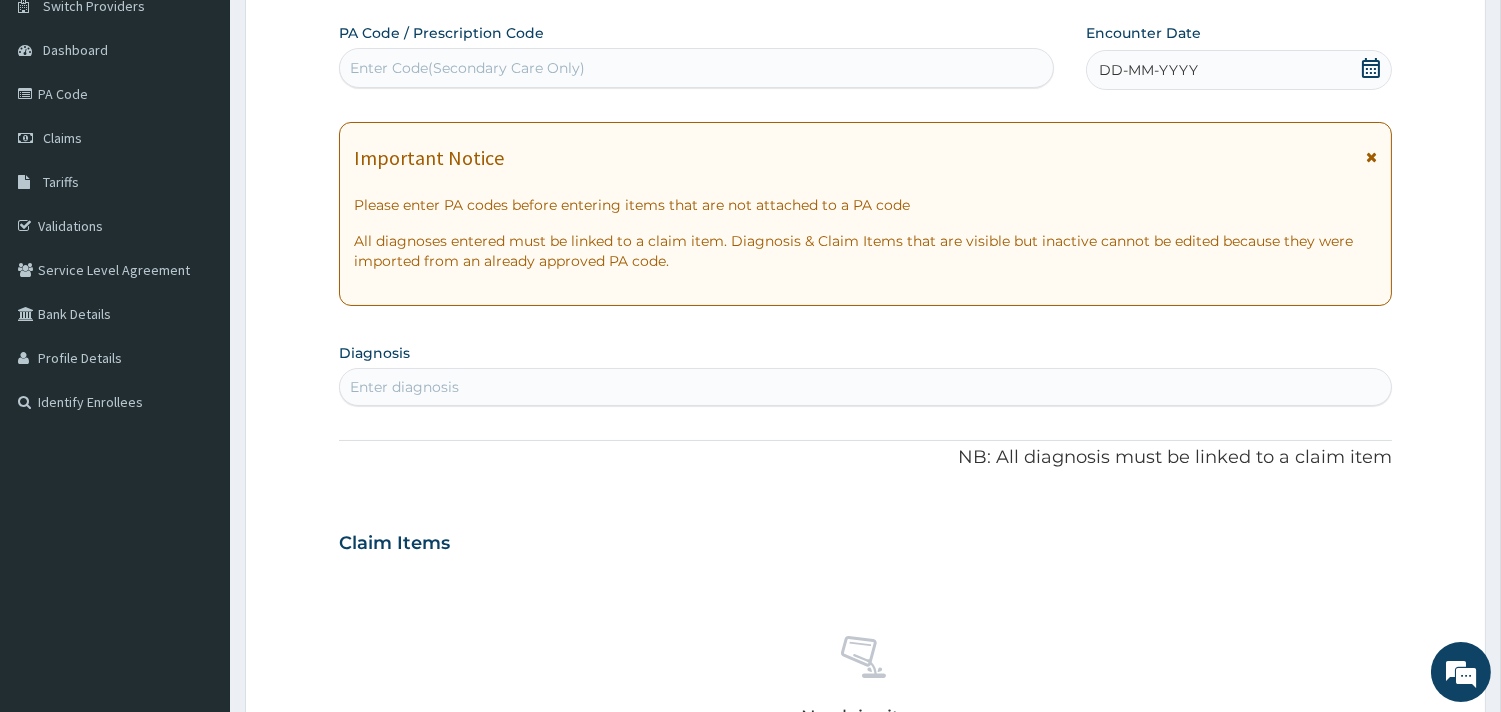 scroll, scrollTop: 0, scrollLeft: 0, axis: both 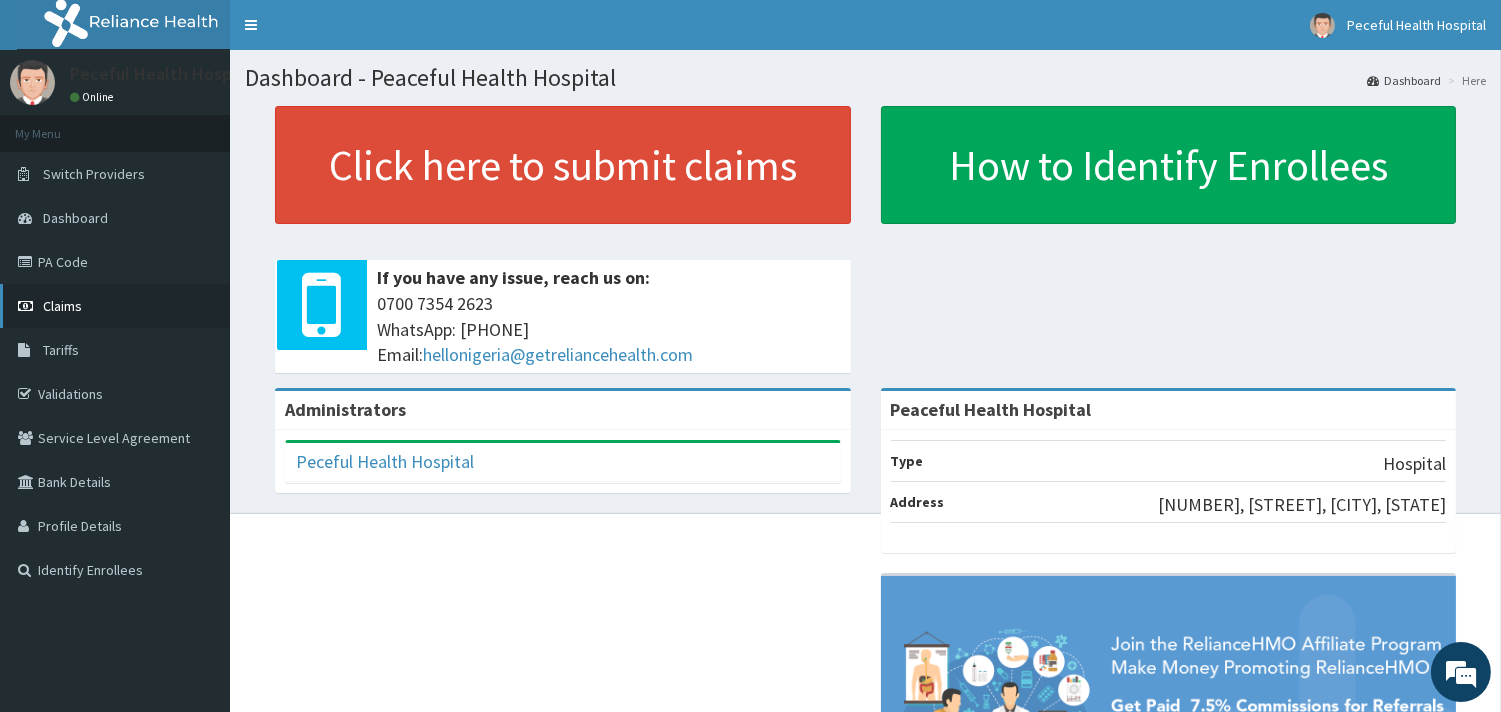 click on "Claims" at bounding box center [115, 306] 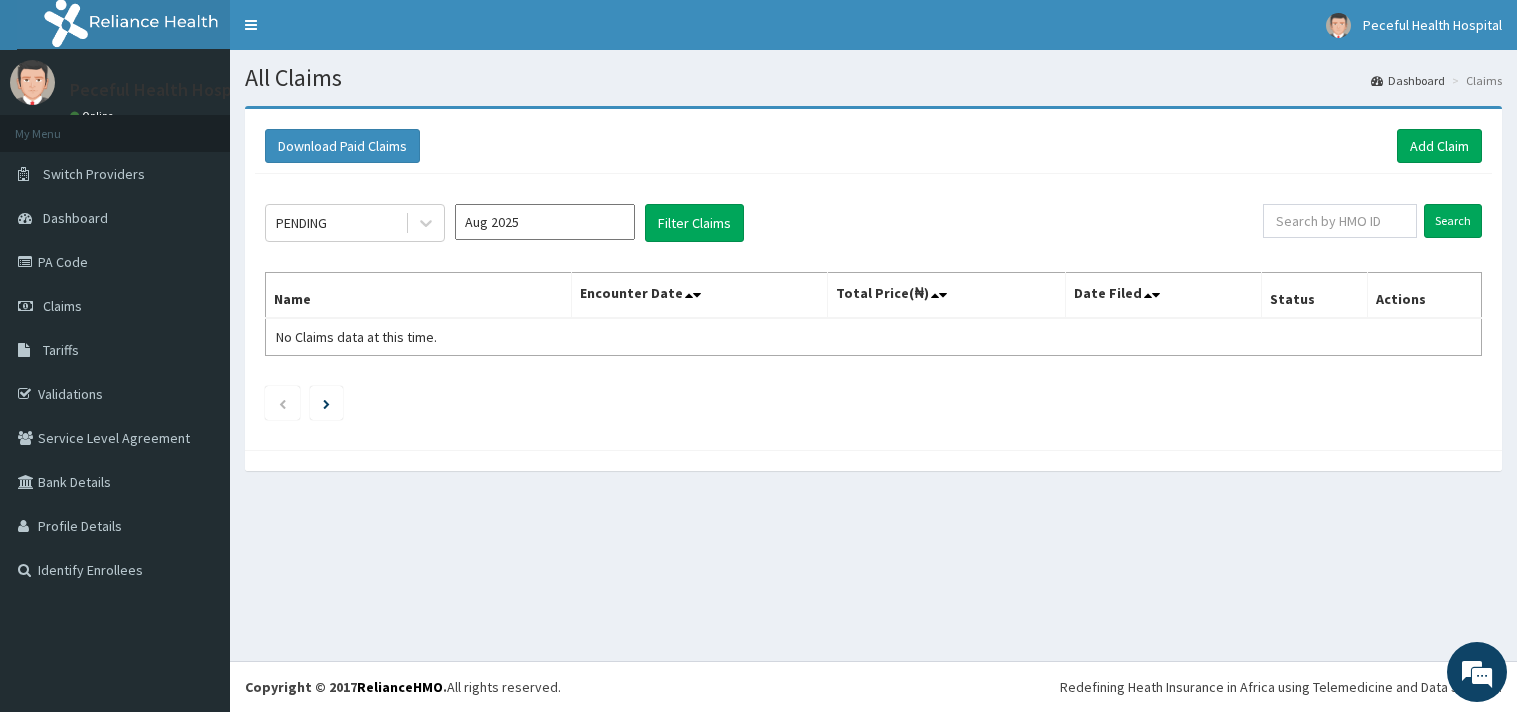 scroll, scrollTop: 0, scrollLeft: 0, axis: both 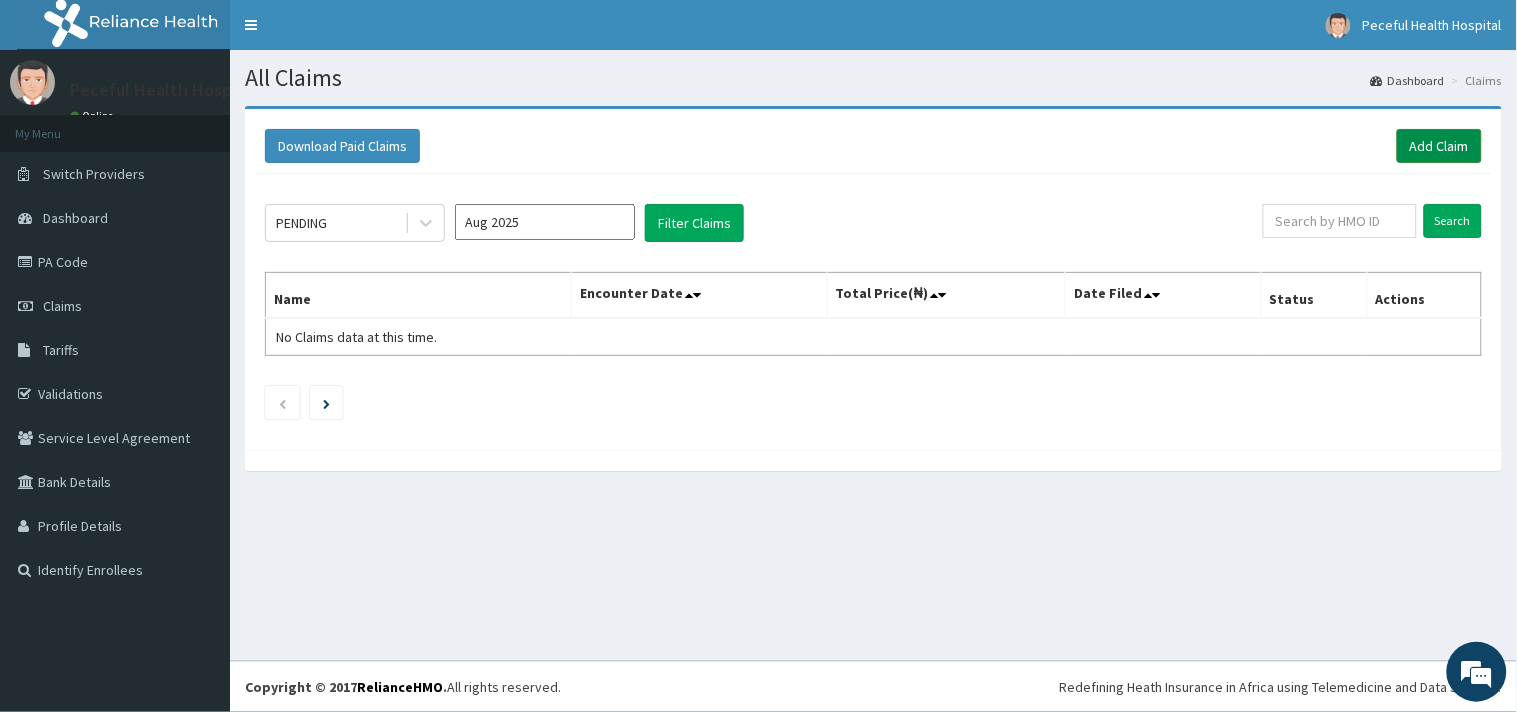 click on "Add Claim" at bounding box center [1439, 146] 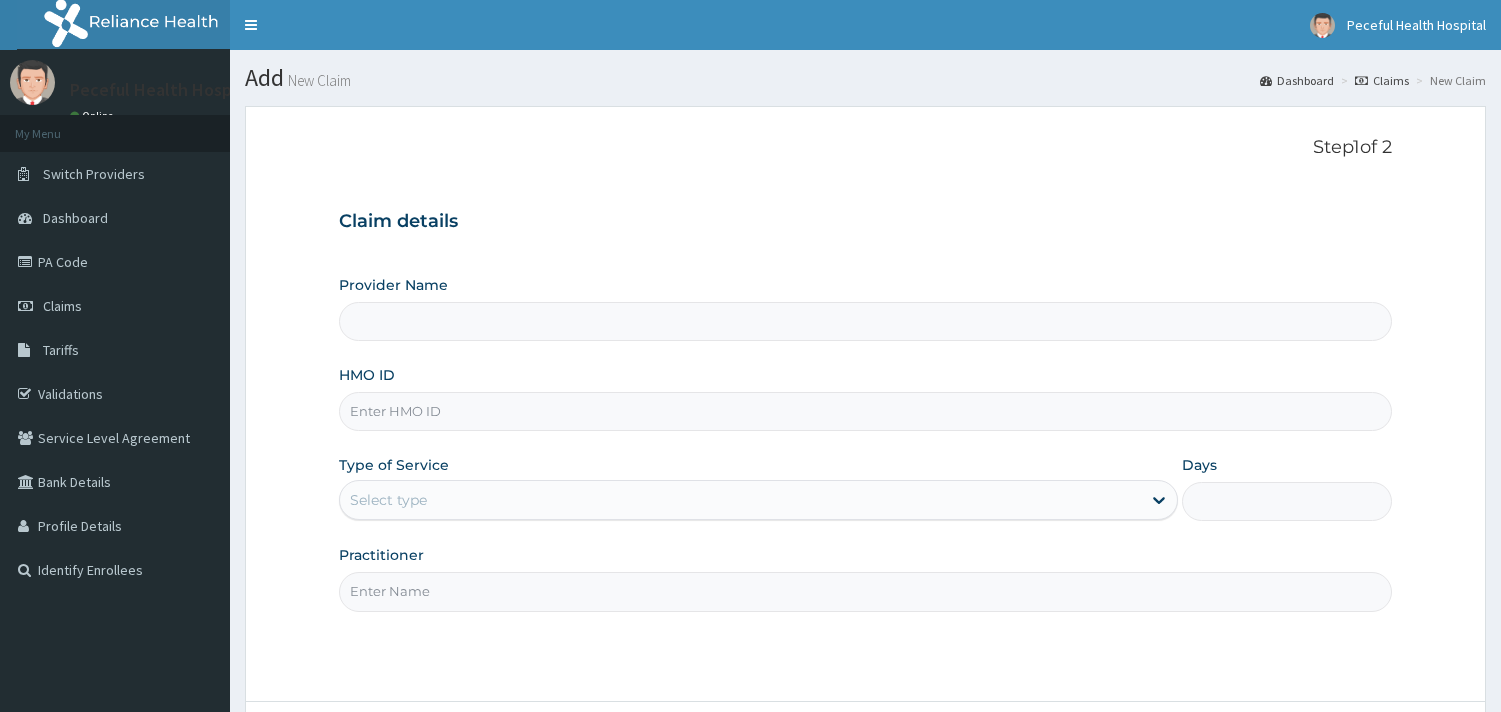 scroll, scrollTop: 0, scrollLeft: 0, axis: both 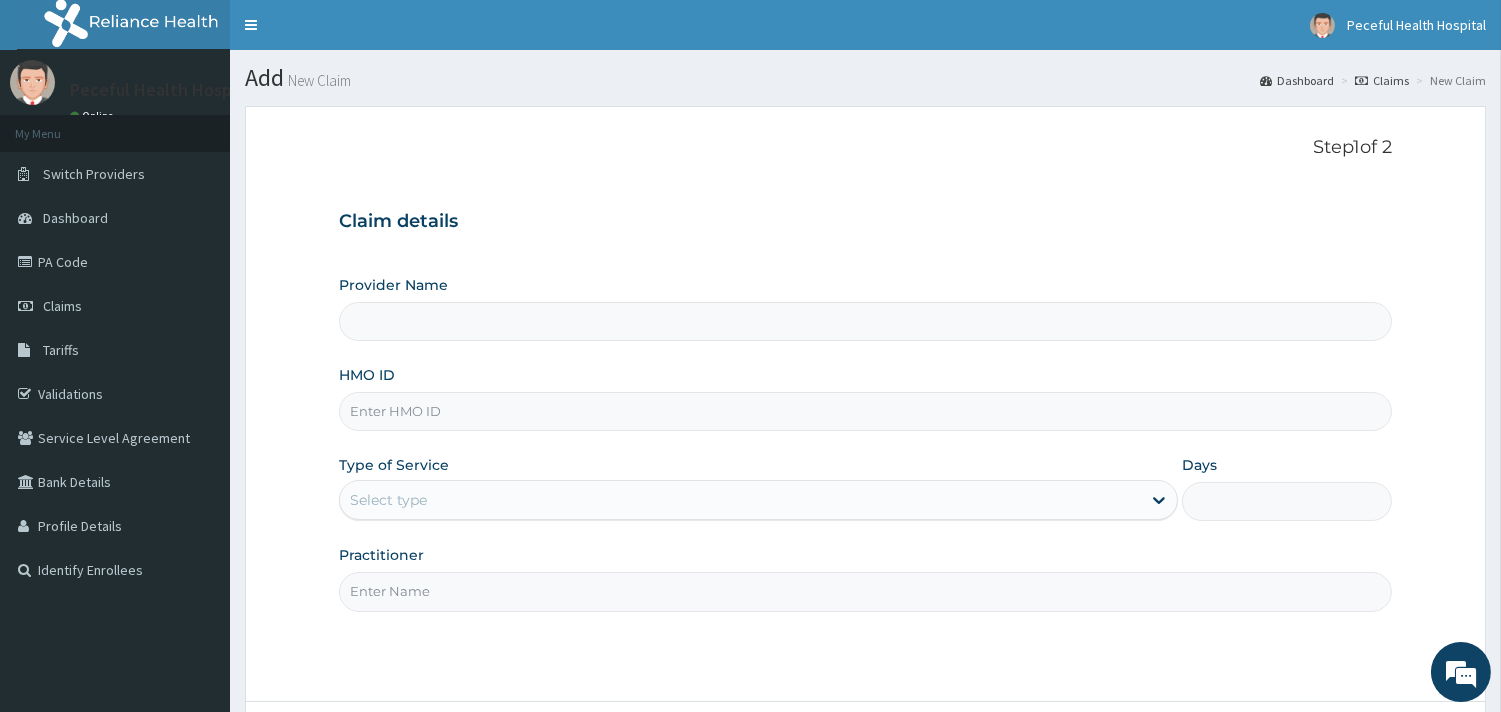type on "Peaceful Health Hospital" 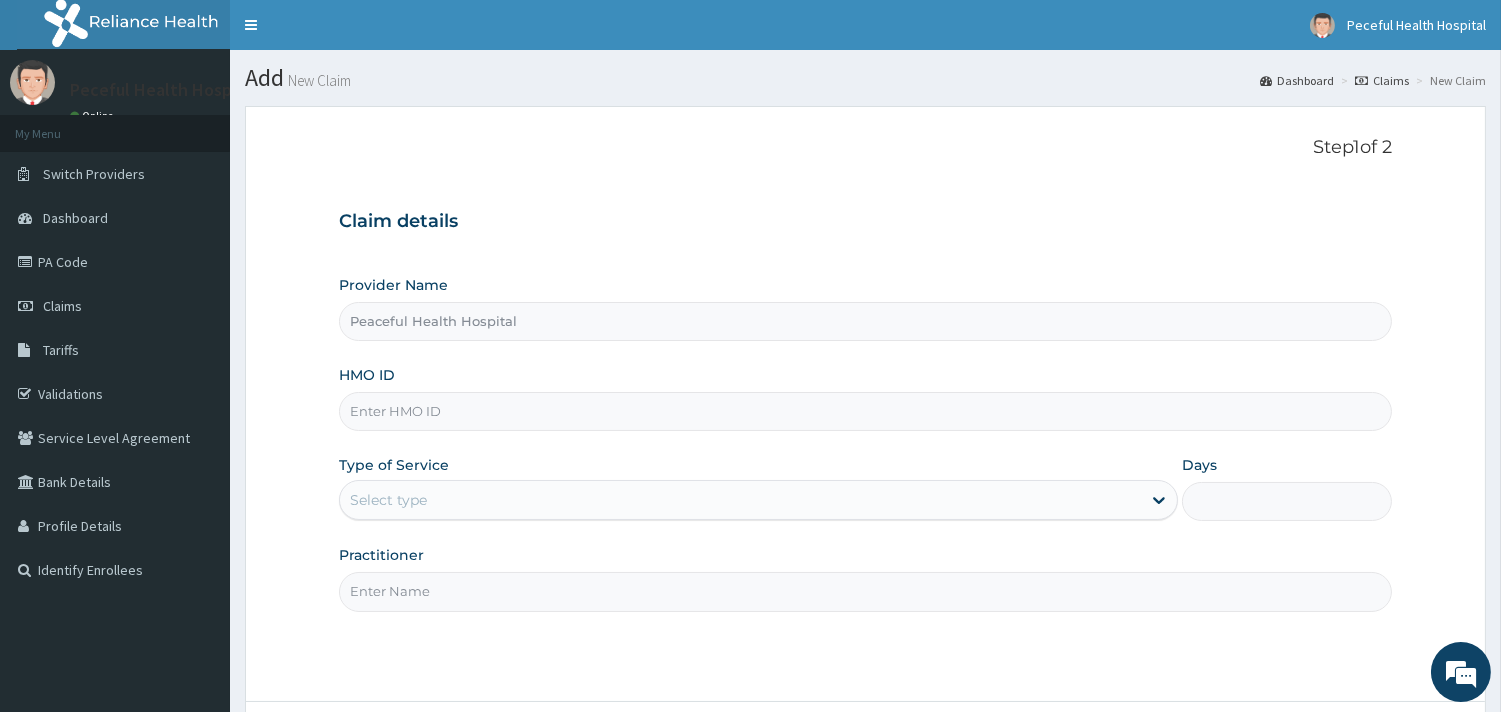 click on "HMO ID" at bounding box center (865, 411) 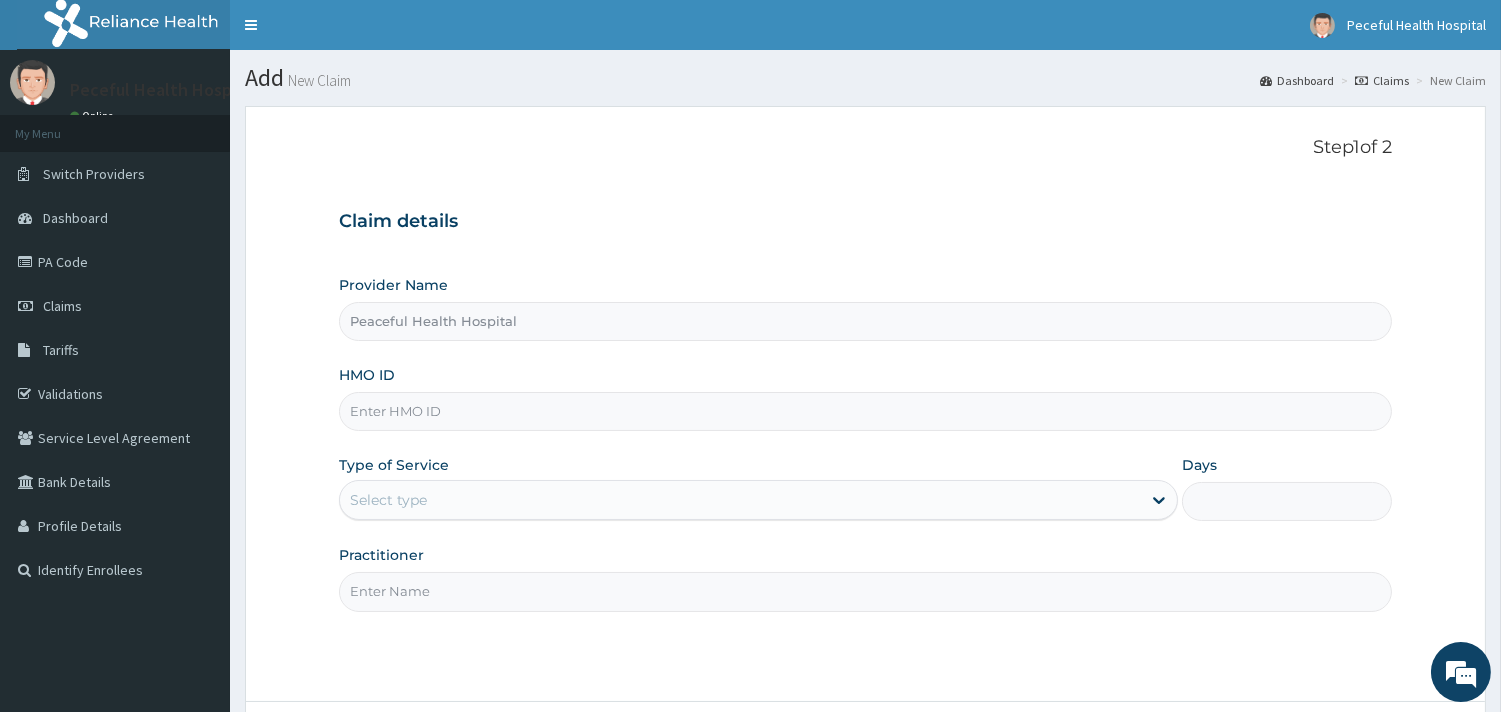 paste on "CHL/10881/C" 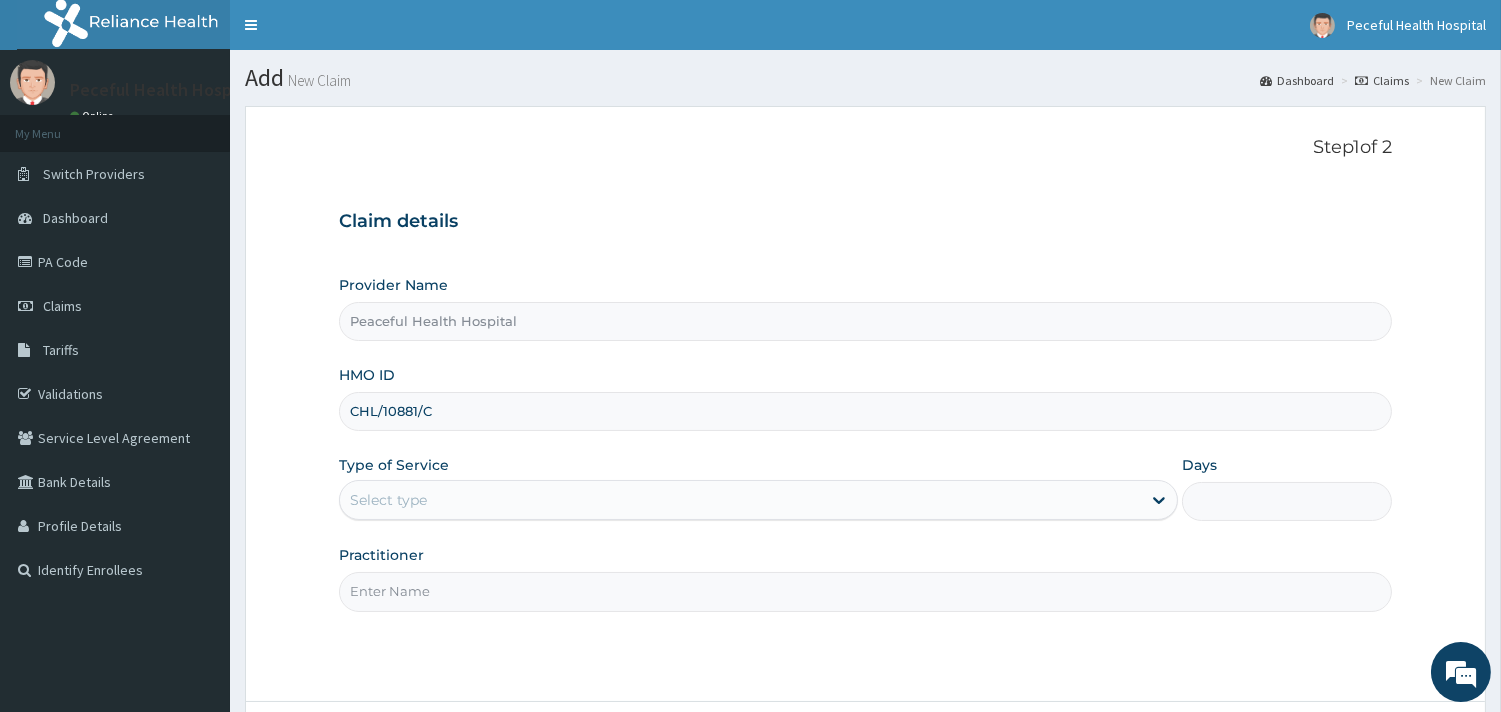 type on "CHL/10881/C" 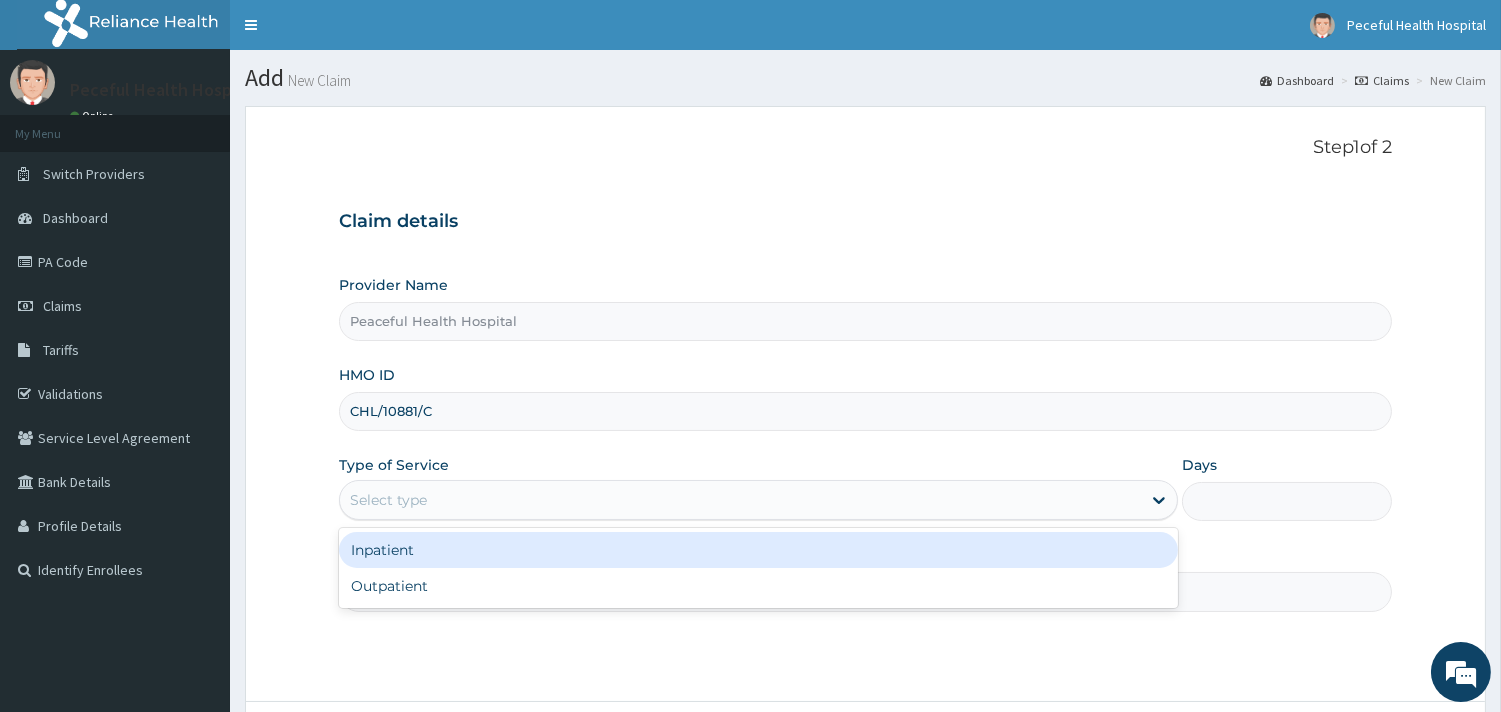 click on "Select type" at bounding box center (740, 500) 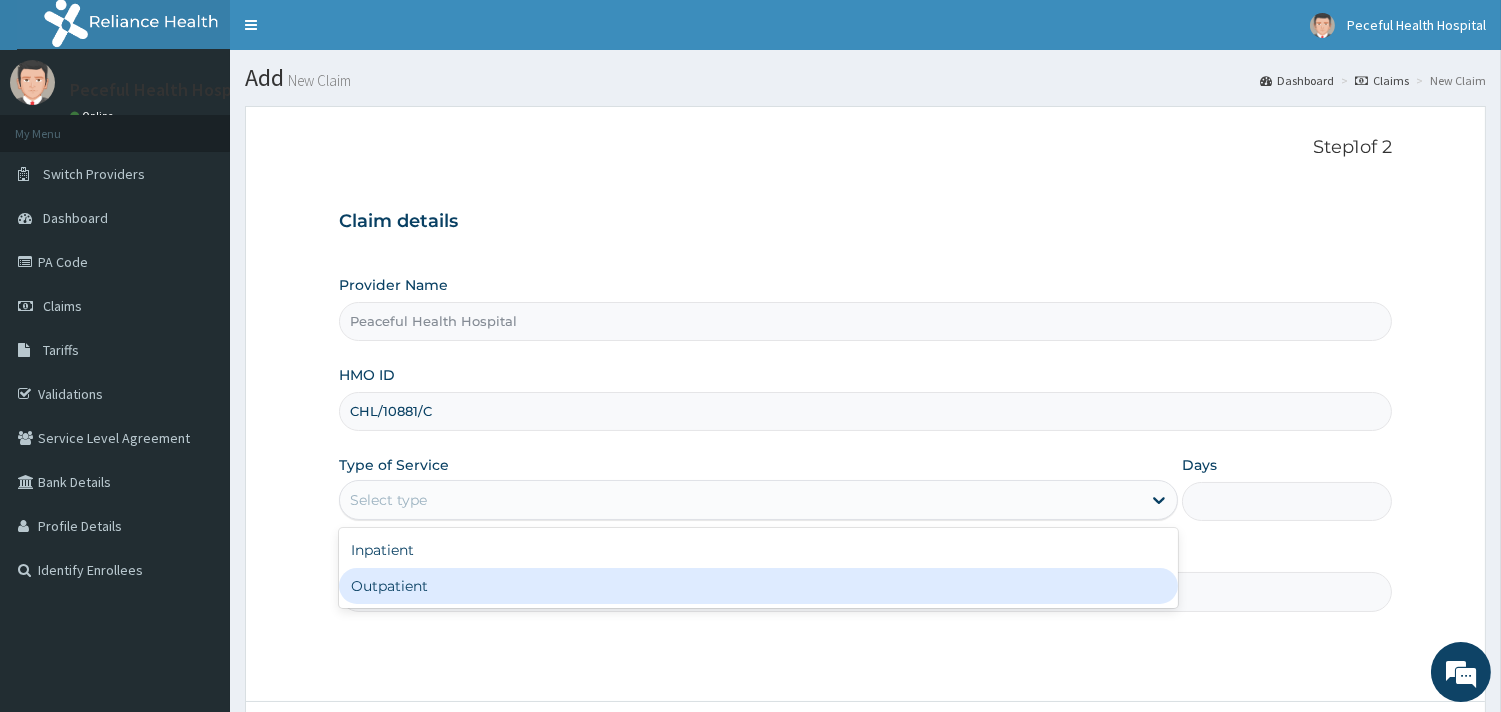 click on "Outpatient" at bounding box center (758, 586) 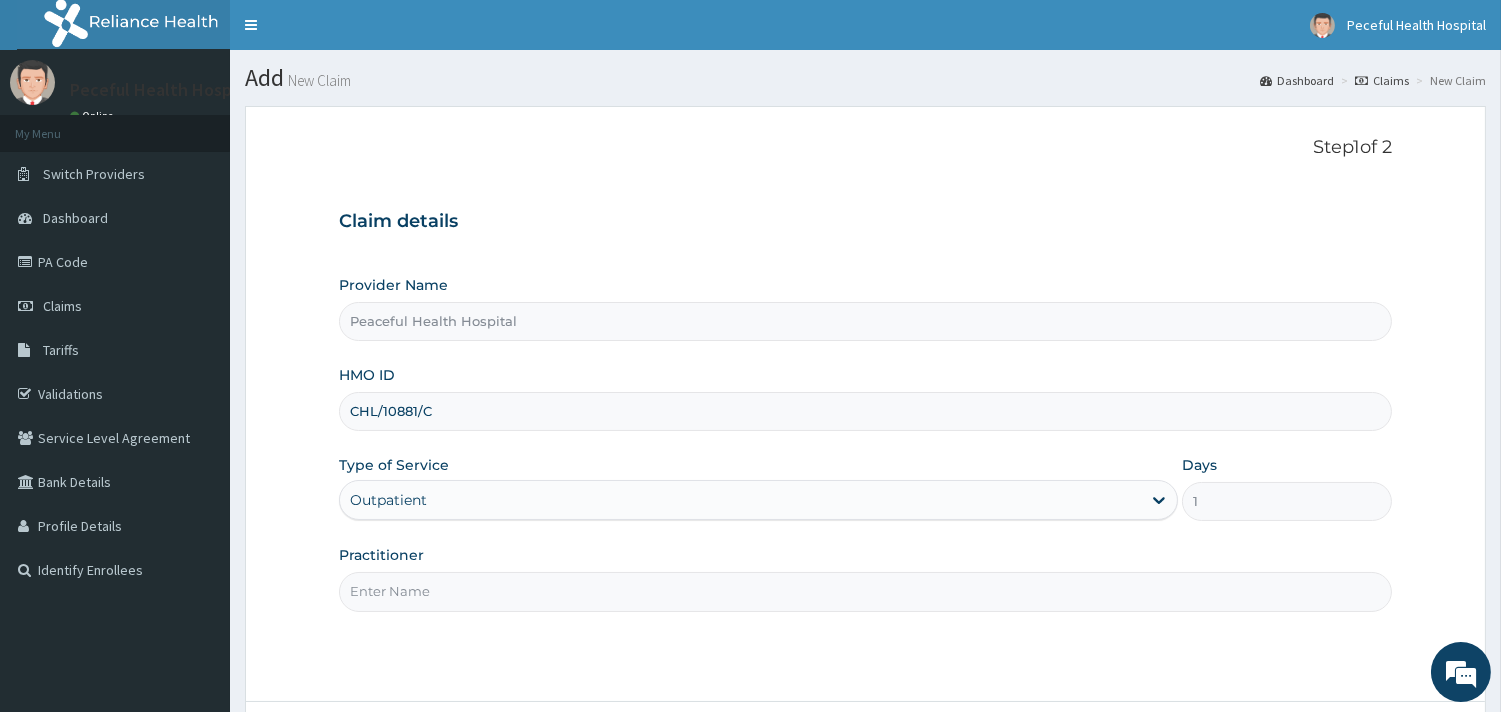 click on "Practitioner" at bounding box center [865, 591] 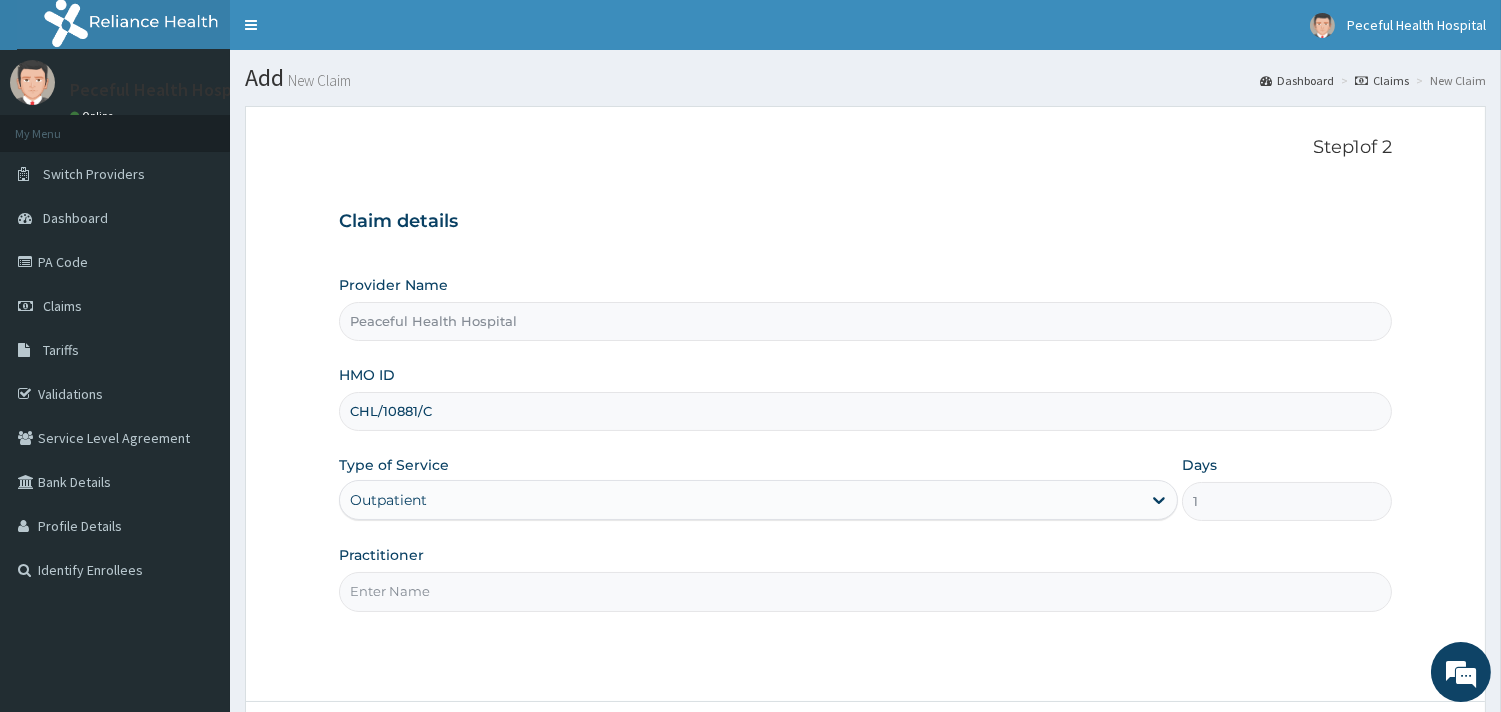 type on "DR ADENIYI" 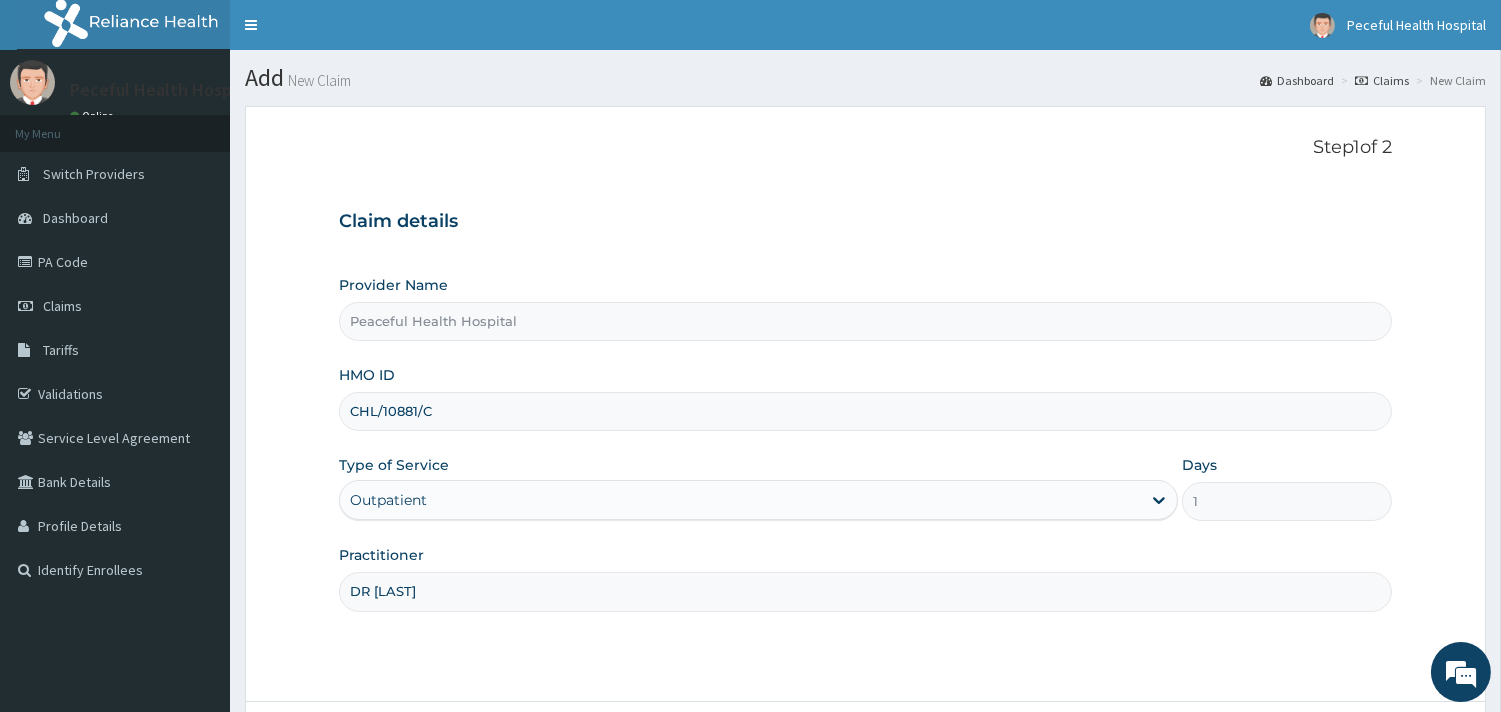 scroll, scrollTop: 170, scrollLeft: 0, axis: vertical 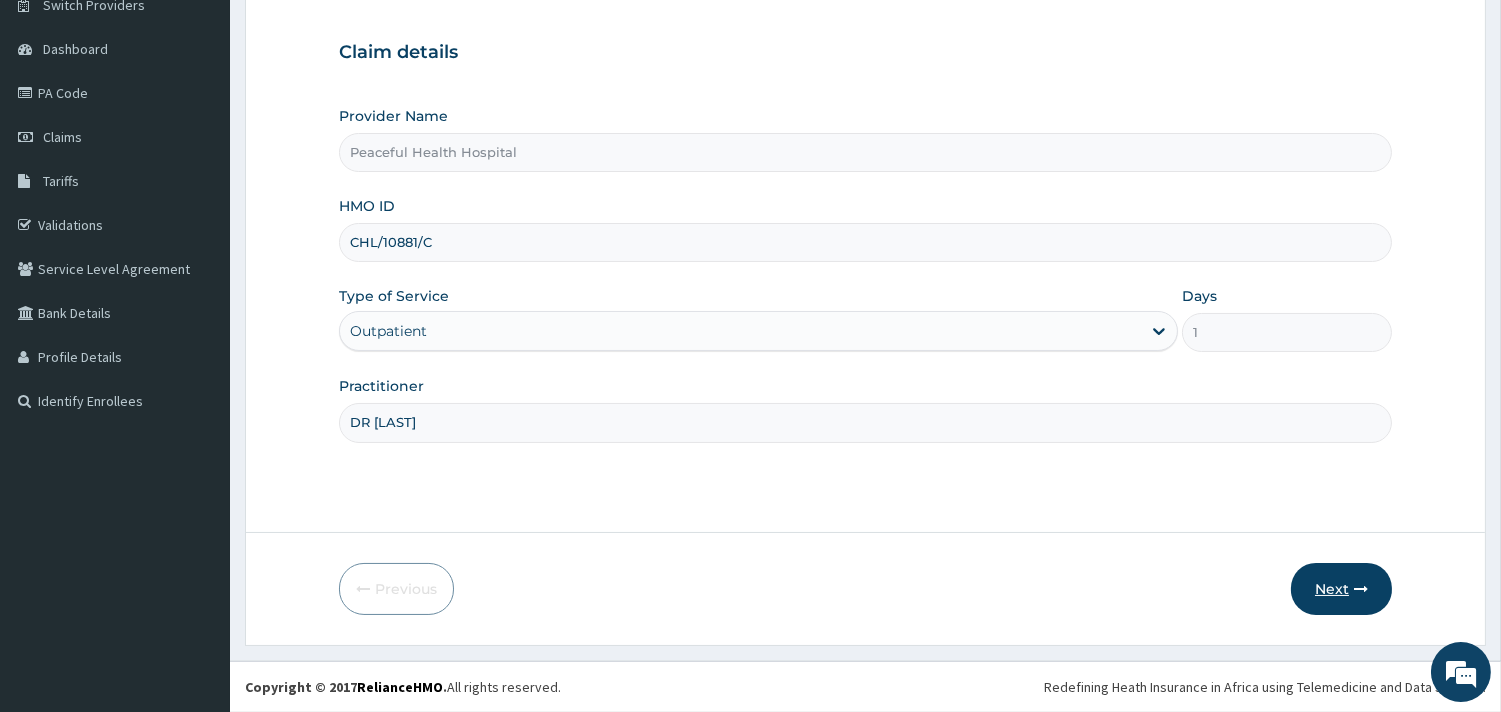 click on "Next" at bounding box center [1341, 589] 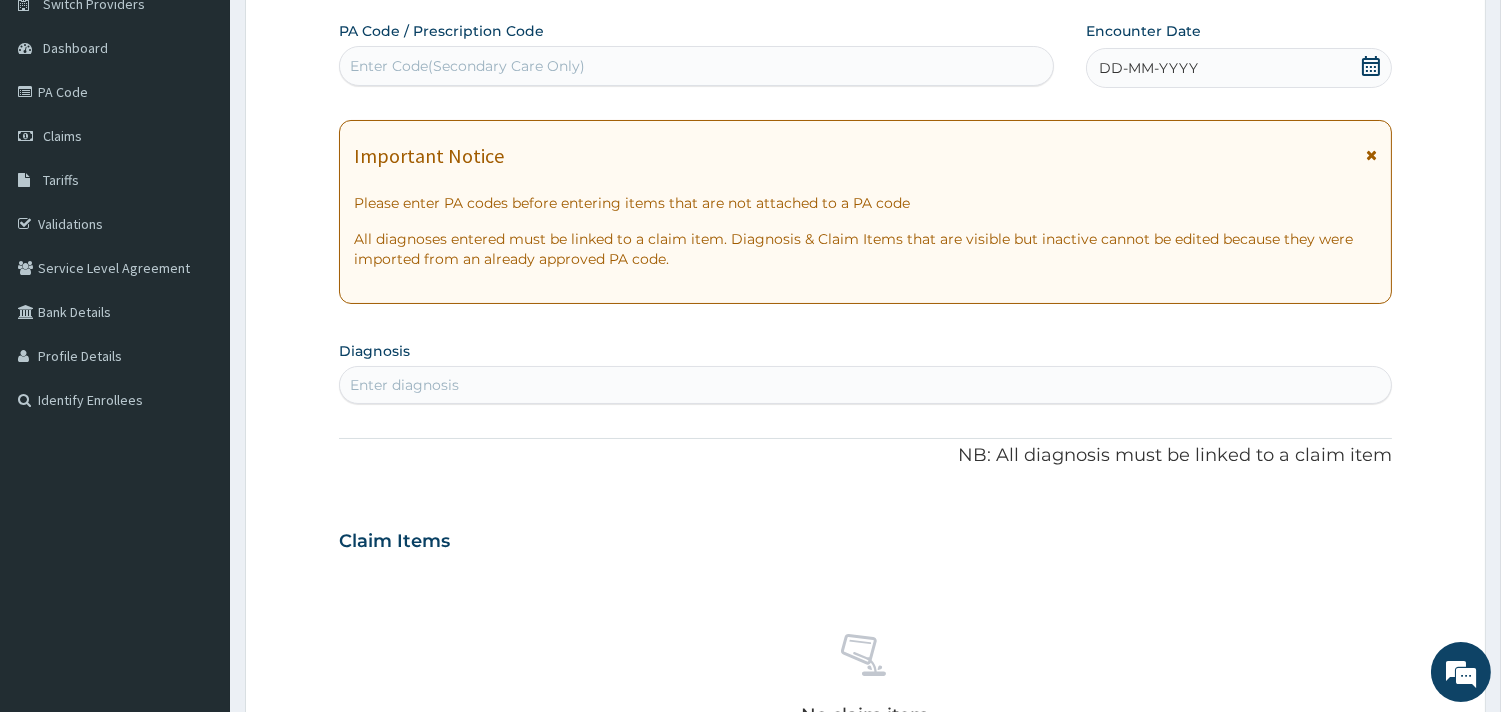 scroll, scrollTop: 0, scrollLeft: 0, axis: both 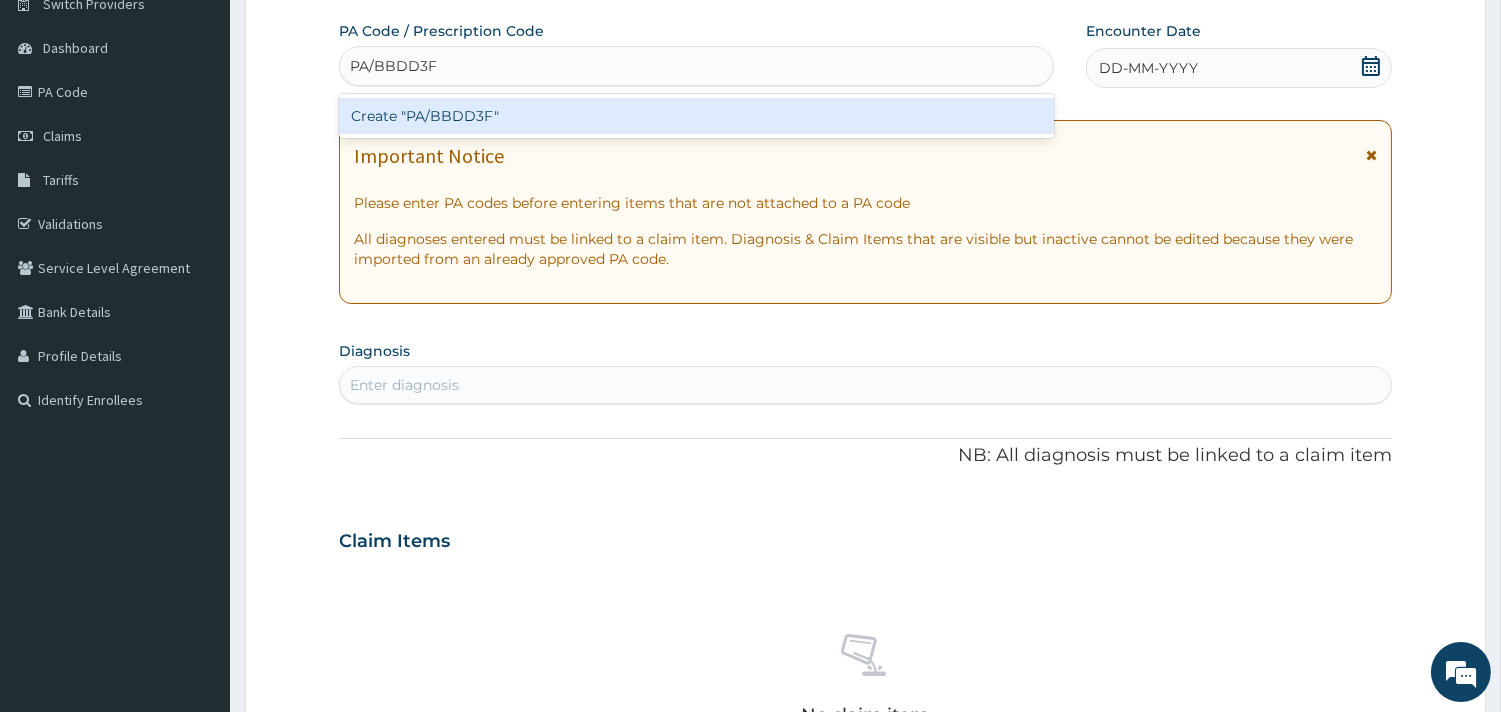 click on "Create "PA/BBDD3F"" at bounding box center [696, 116] 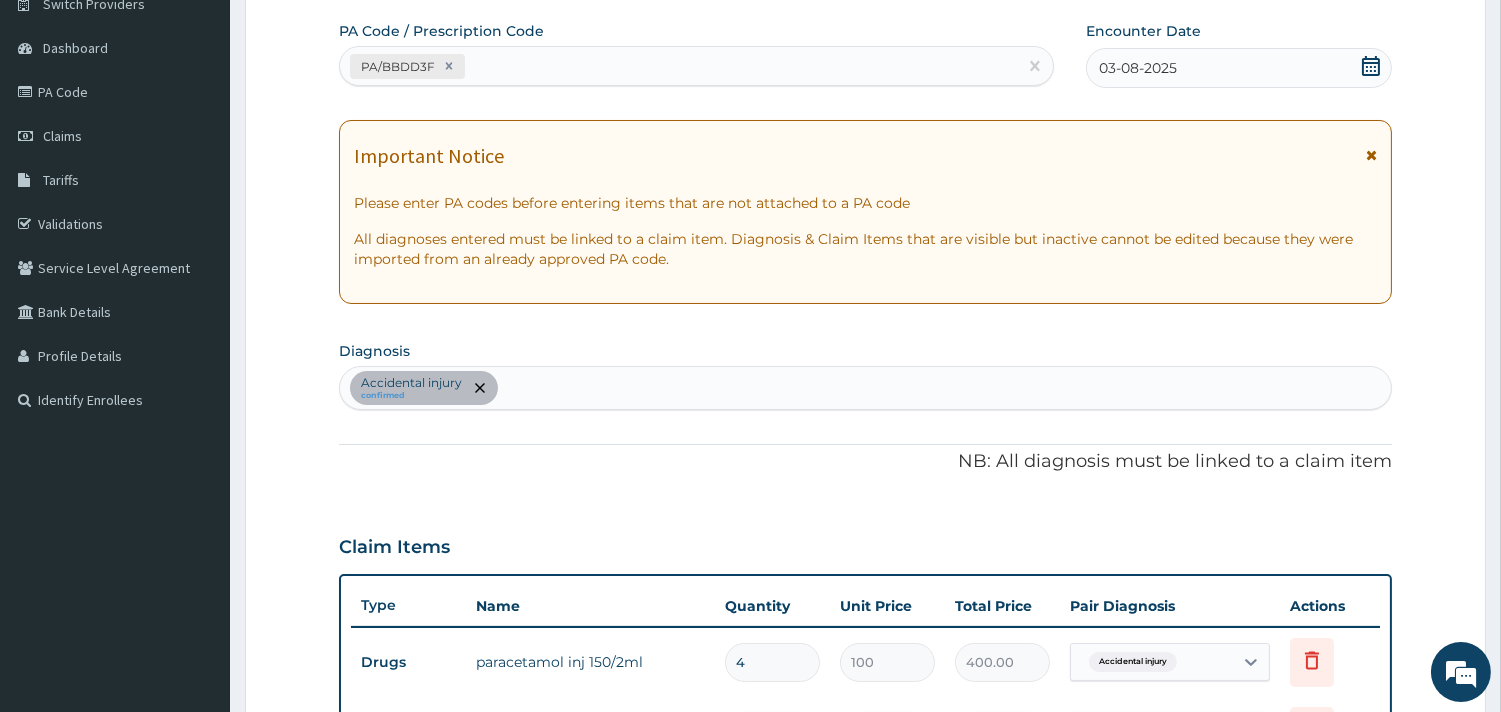 scroll, scrollTop: 892, scrollLeft: 0, axis: vertical 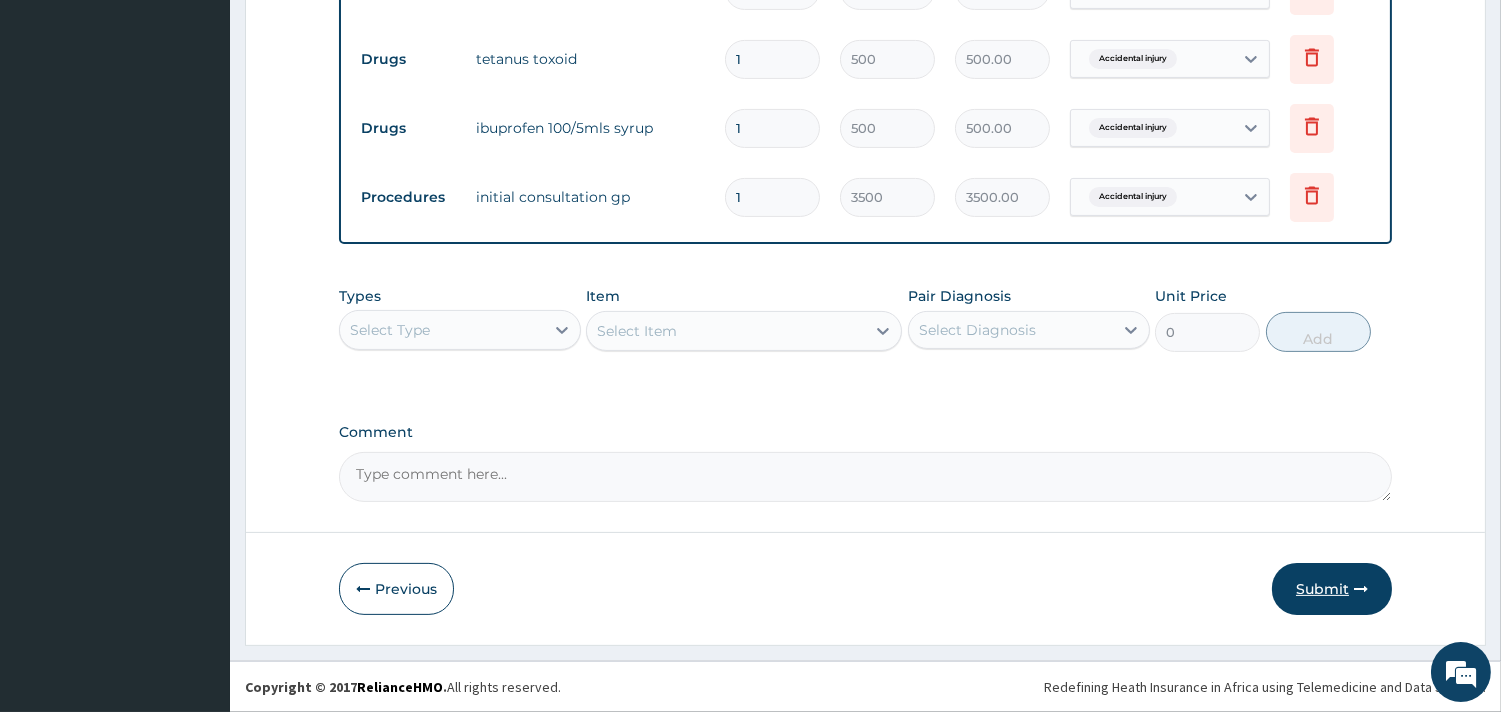 click on "Submit" at bounding box center (1332, 589) 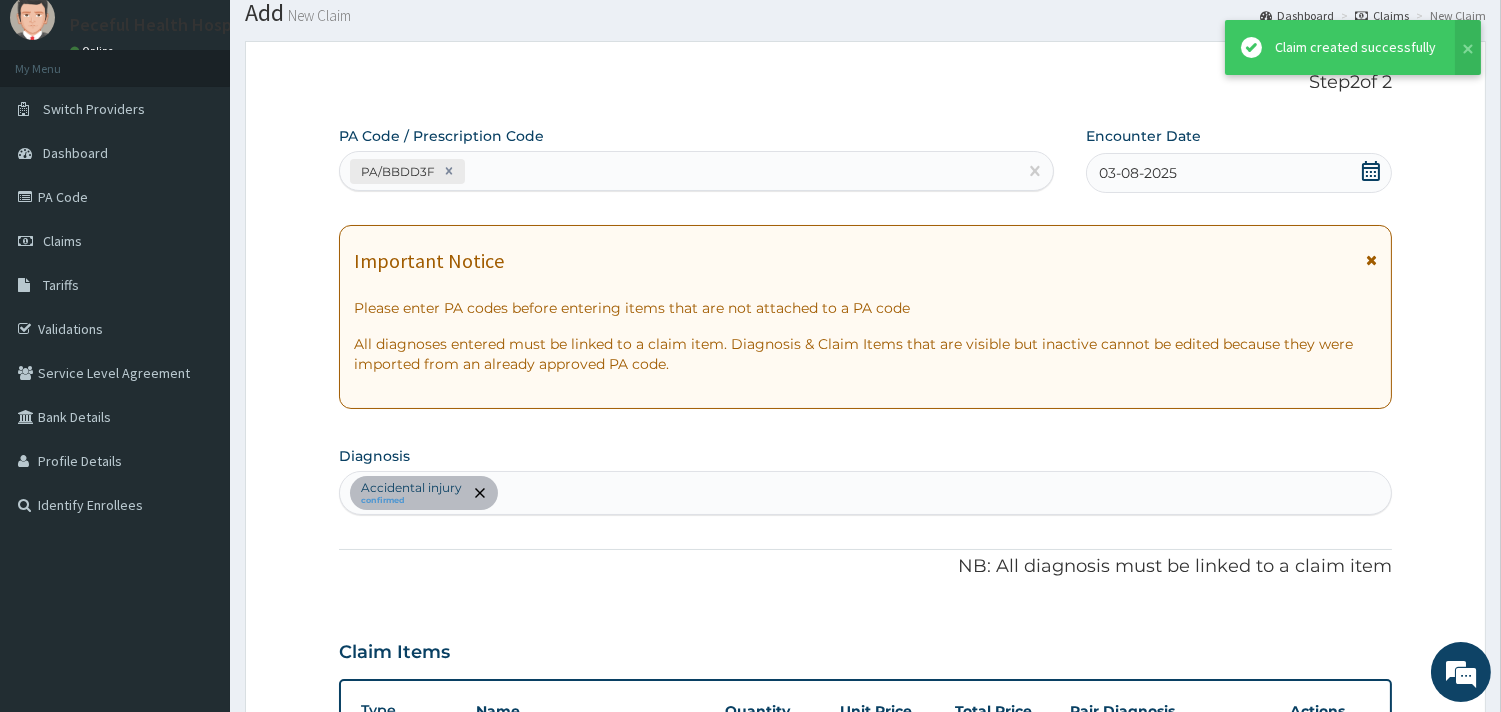scroll, scrollTop: 1050, scrollLeft: 0, axis: vertical 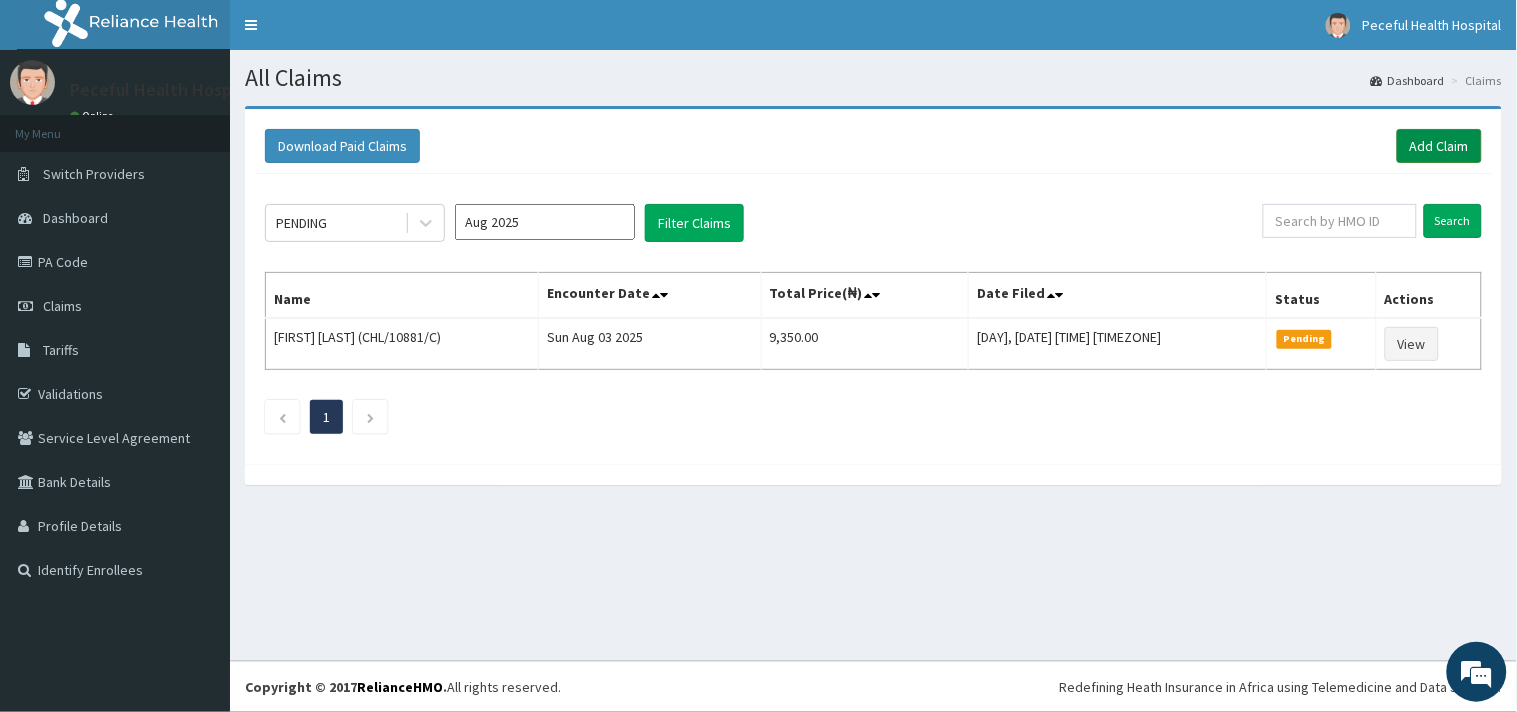 click on "Add Claim" at bounding box center (1439, 146) 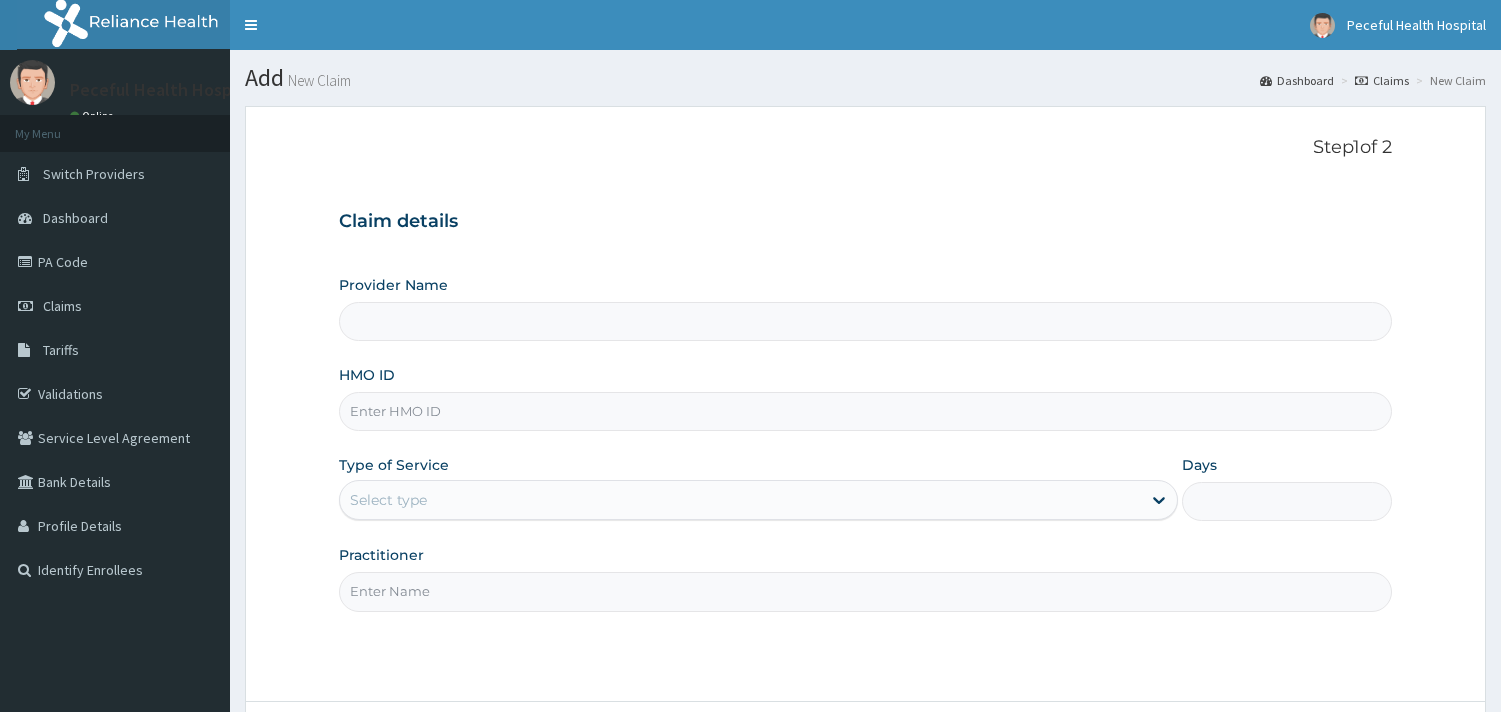 scroll, scrollTop: 0, scrollLeft: 0, axis: both 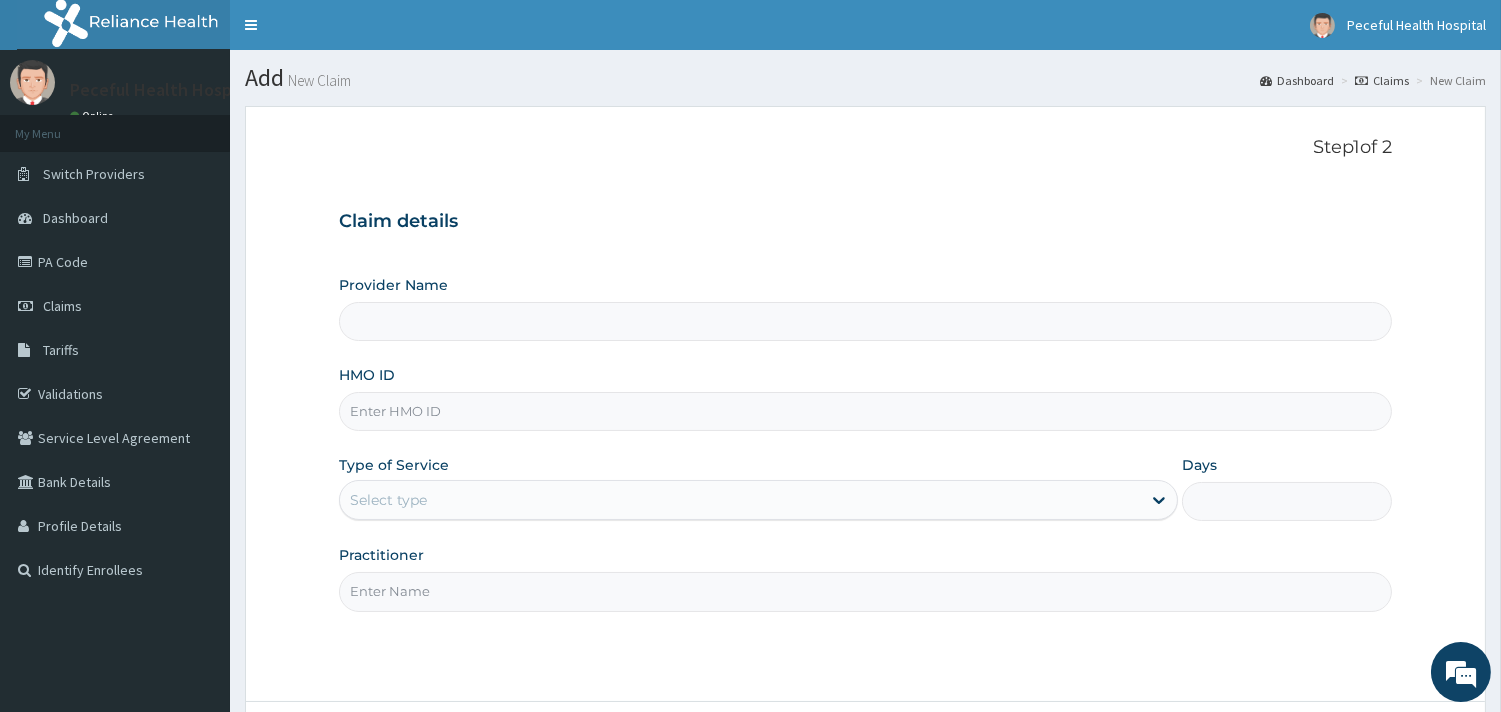 click on "HMO ID" at bounding box center [865, 411] 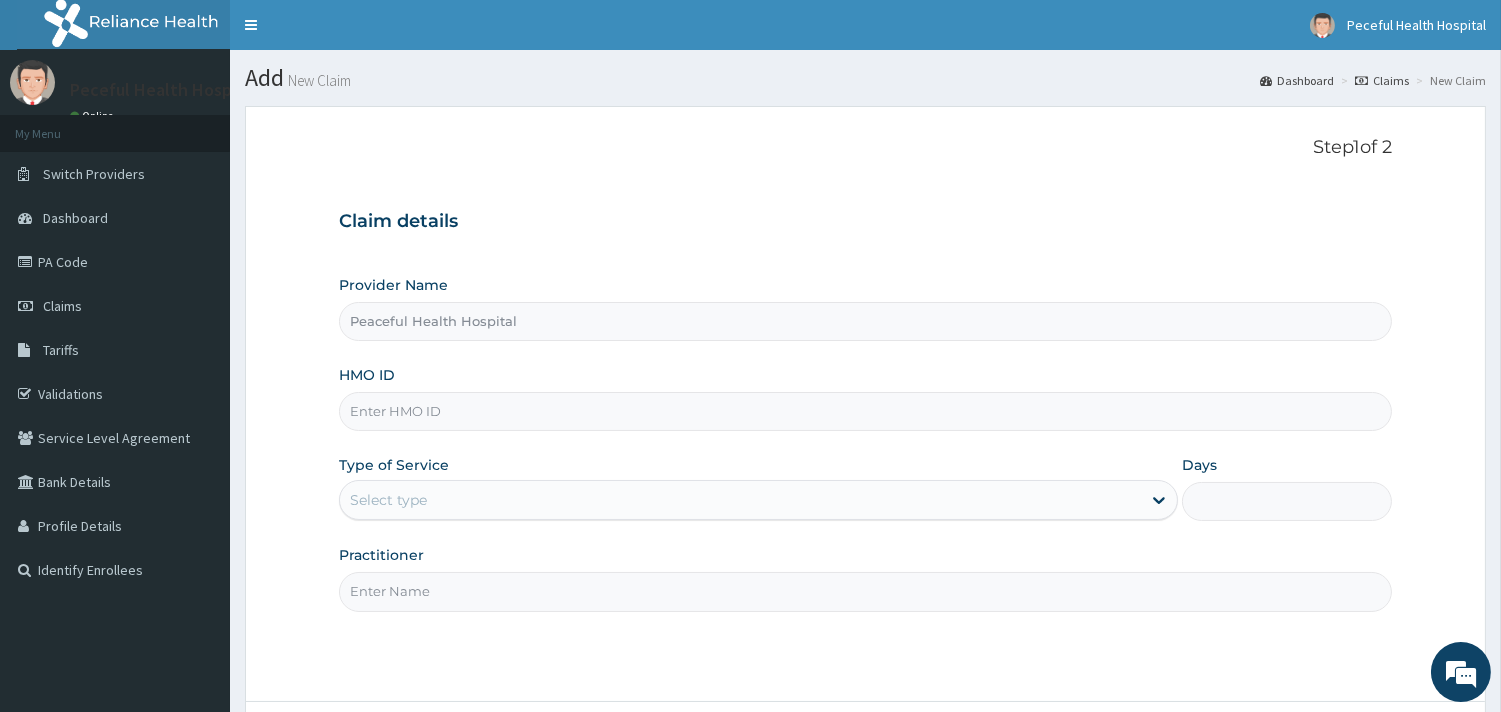 paste on "IEE/10012/A" 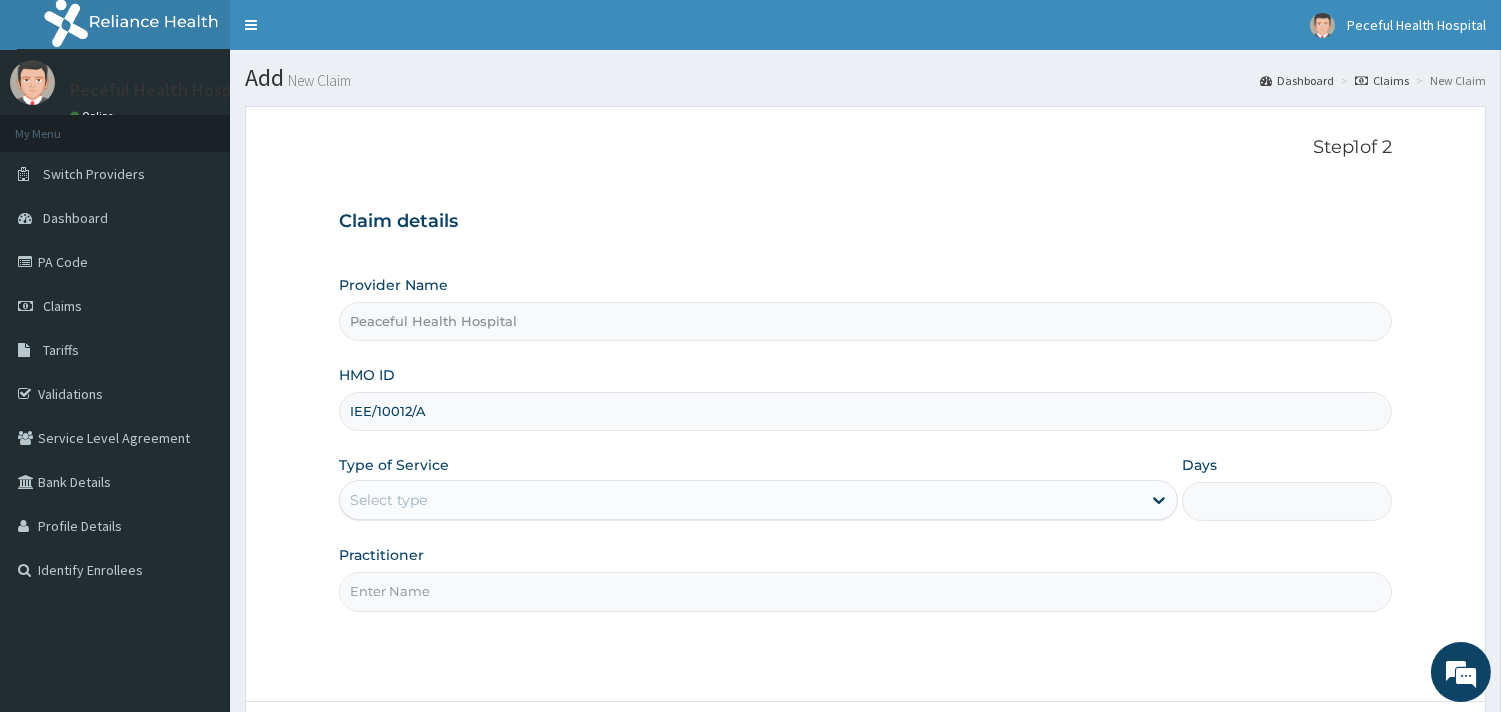 type on "IEE/10012/A" 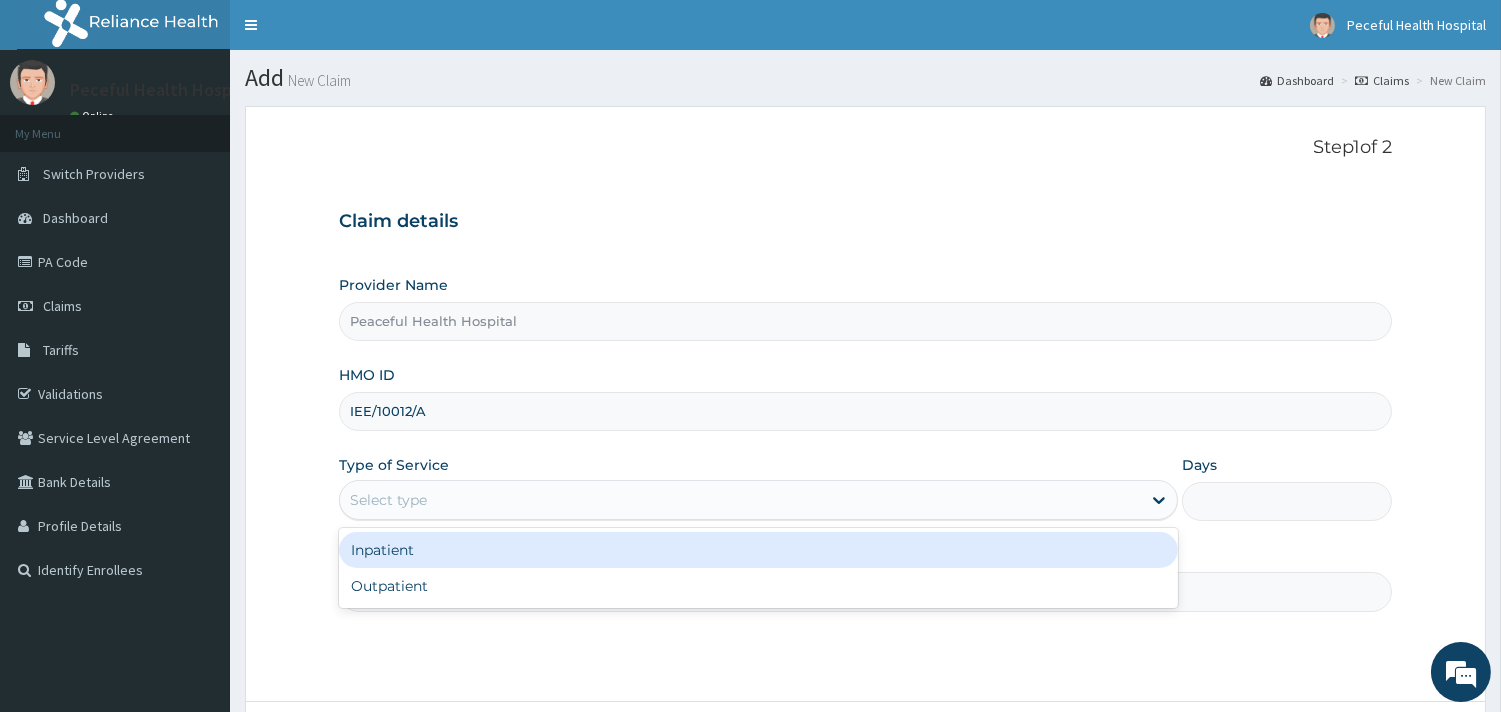 click on "Select type" at bounding box center (740, 500) 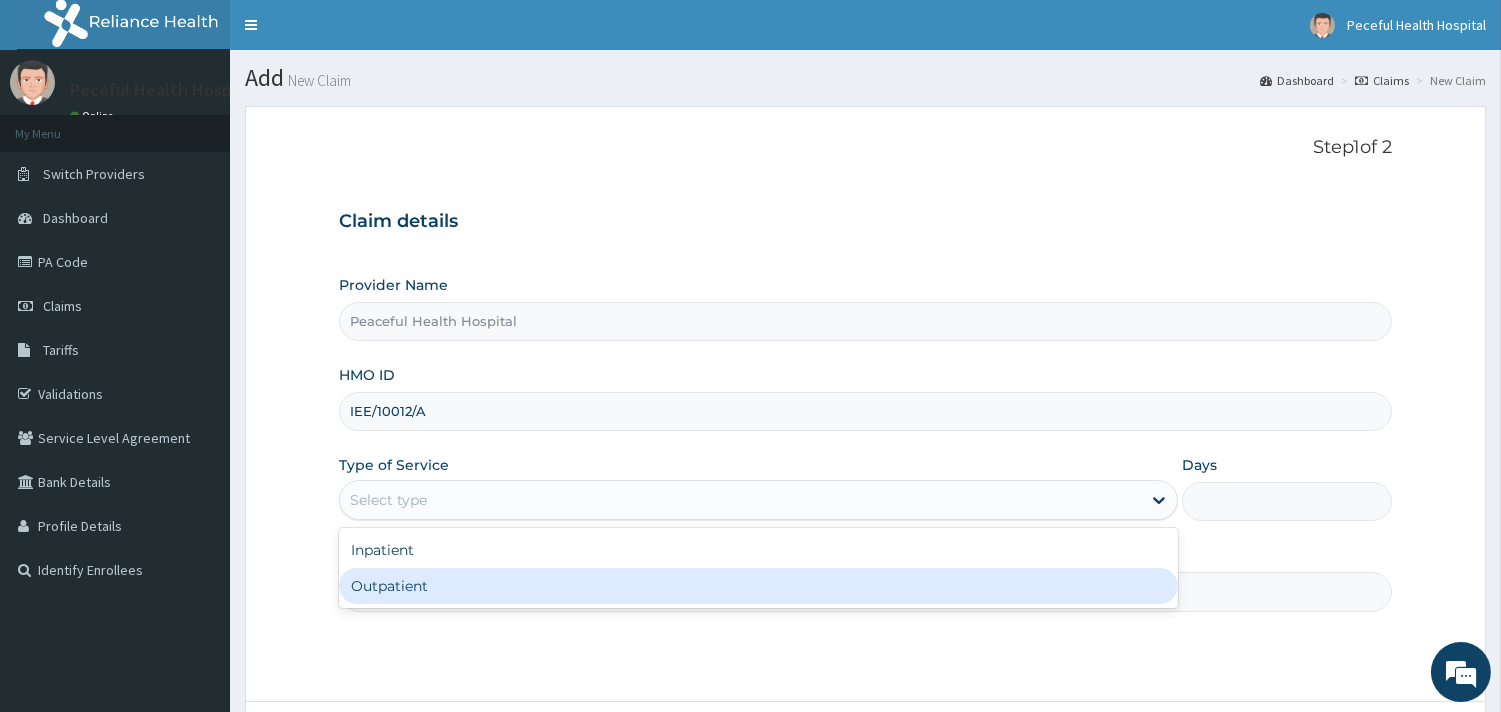 click on "Outpatient" at bounding box center (758, 586) 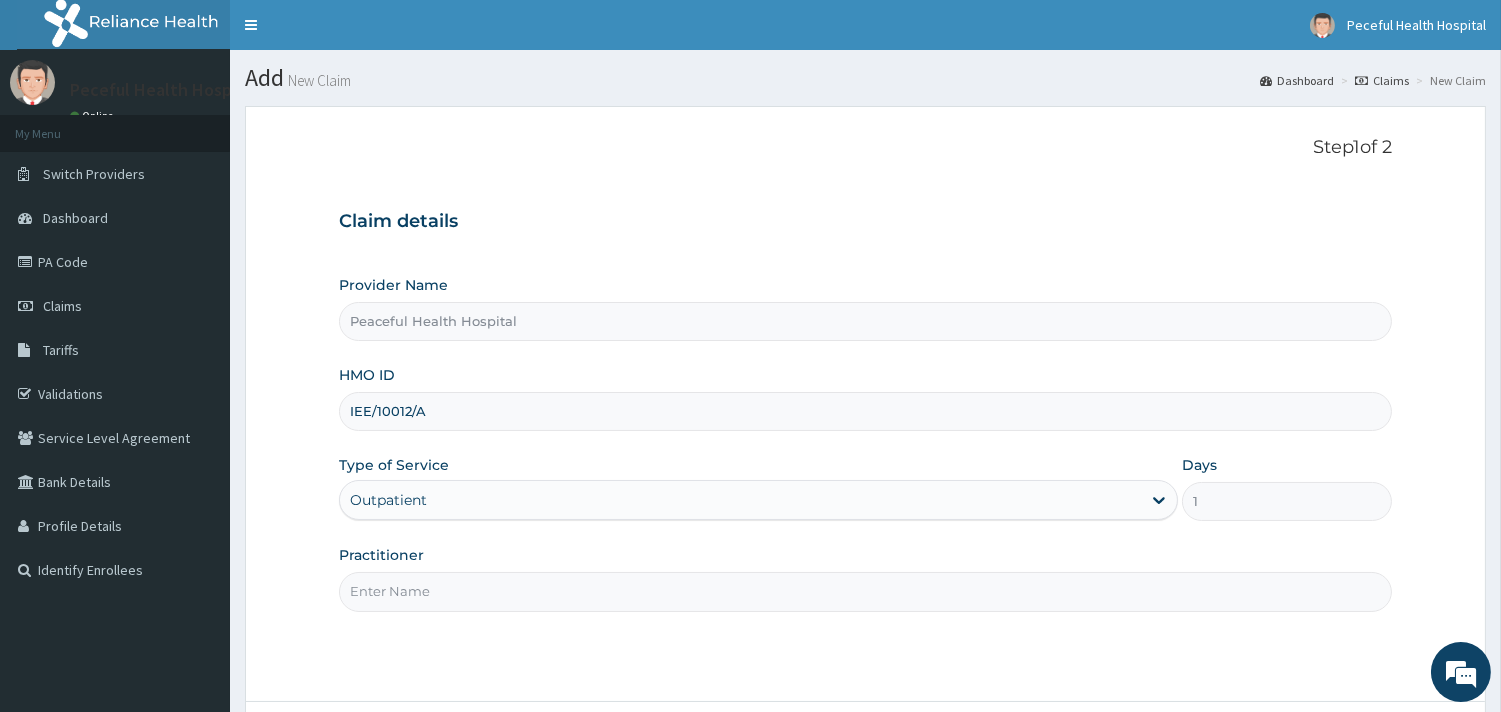 click on "Practitioner" at bounding box center [865, 591] 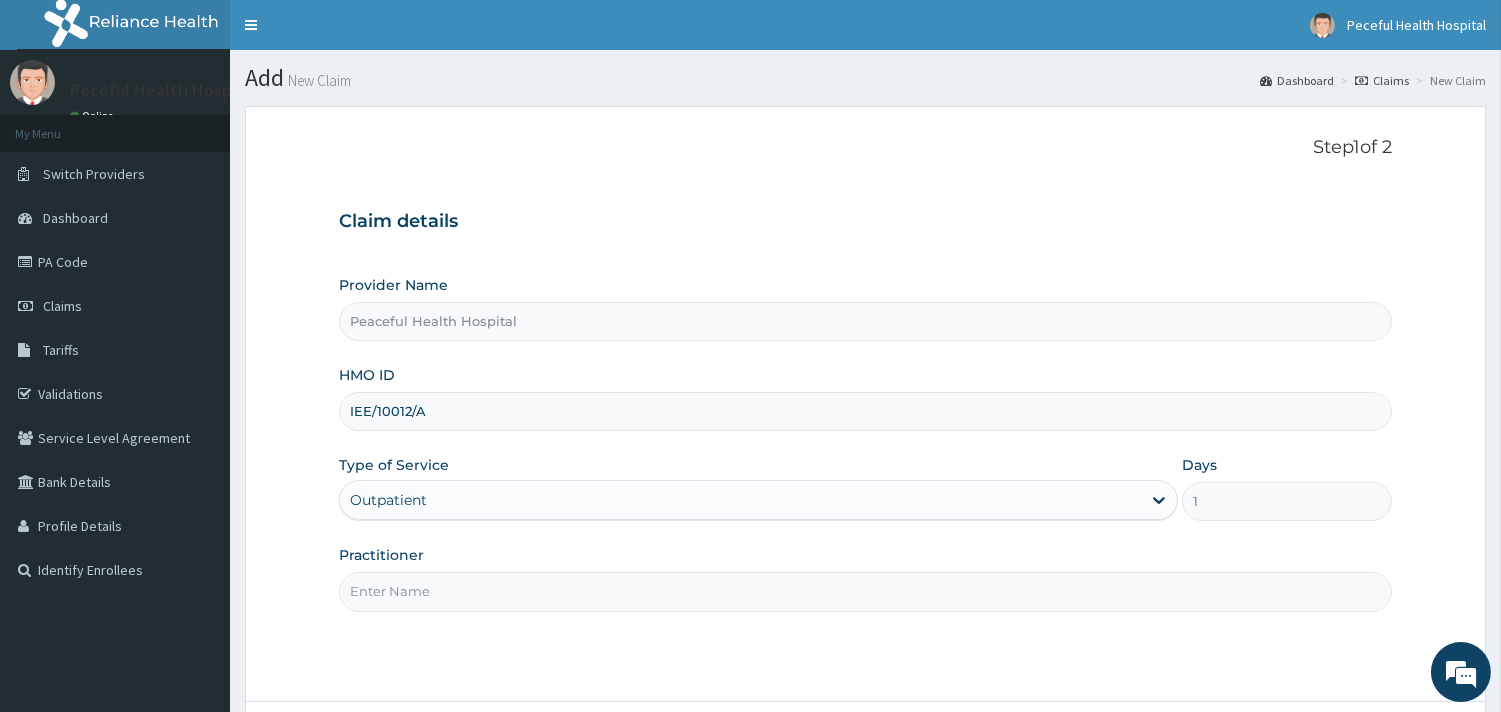 type on "DR ADENIYI" 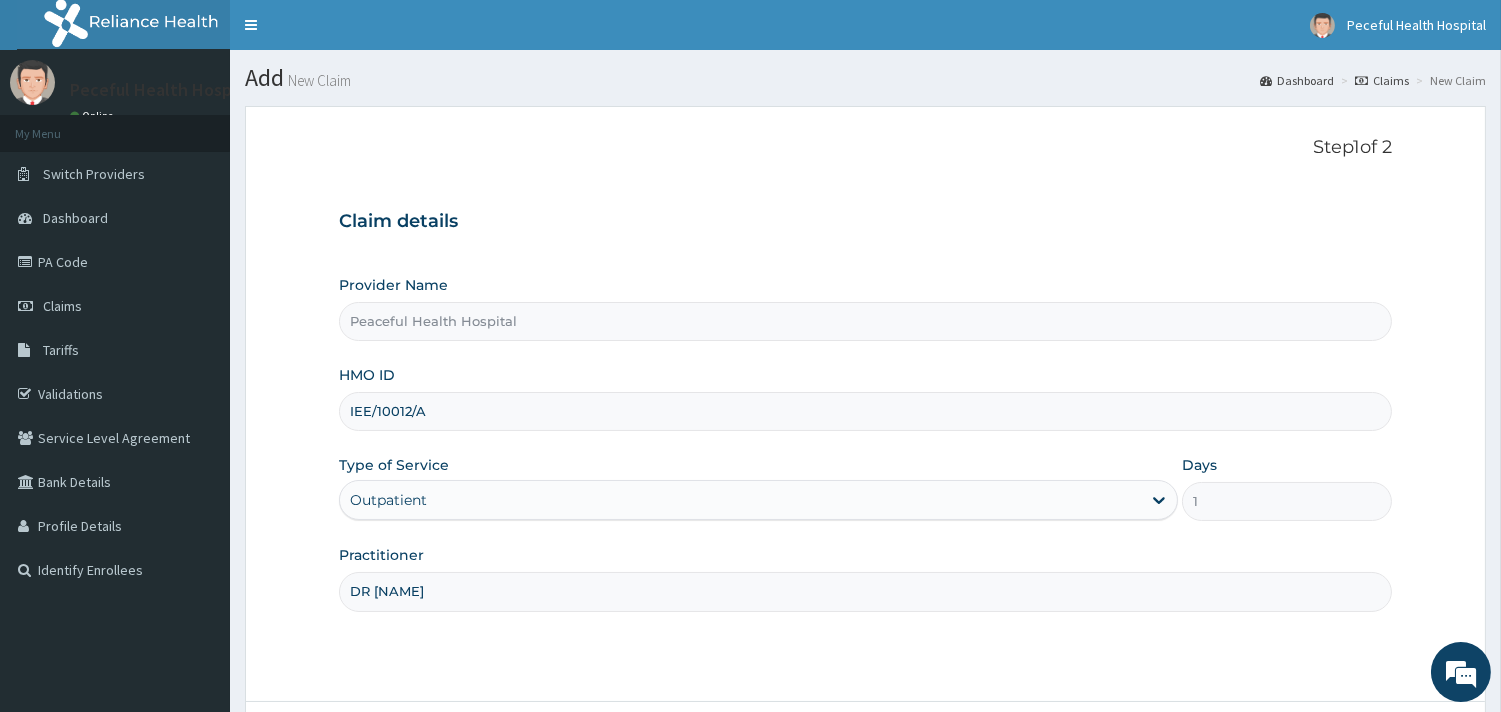 scroll, scrollTop: 170, scrollLeft: 0, axis: vertical 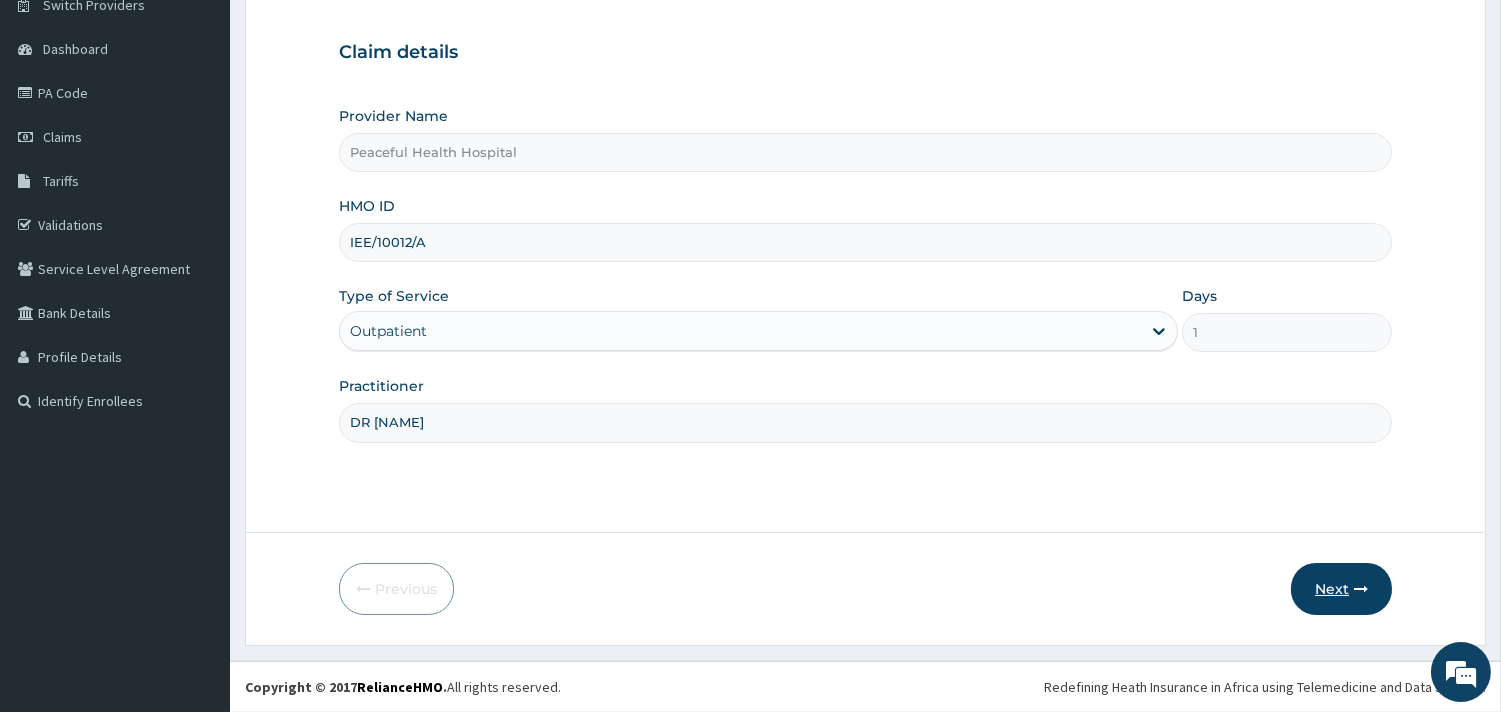click on "Next" at bounding box center [1341, 589] 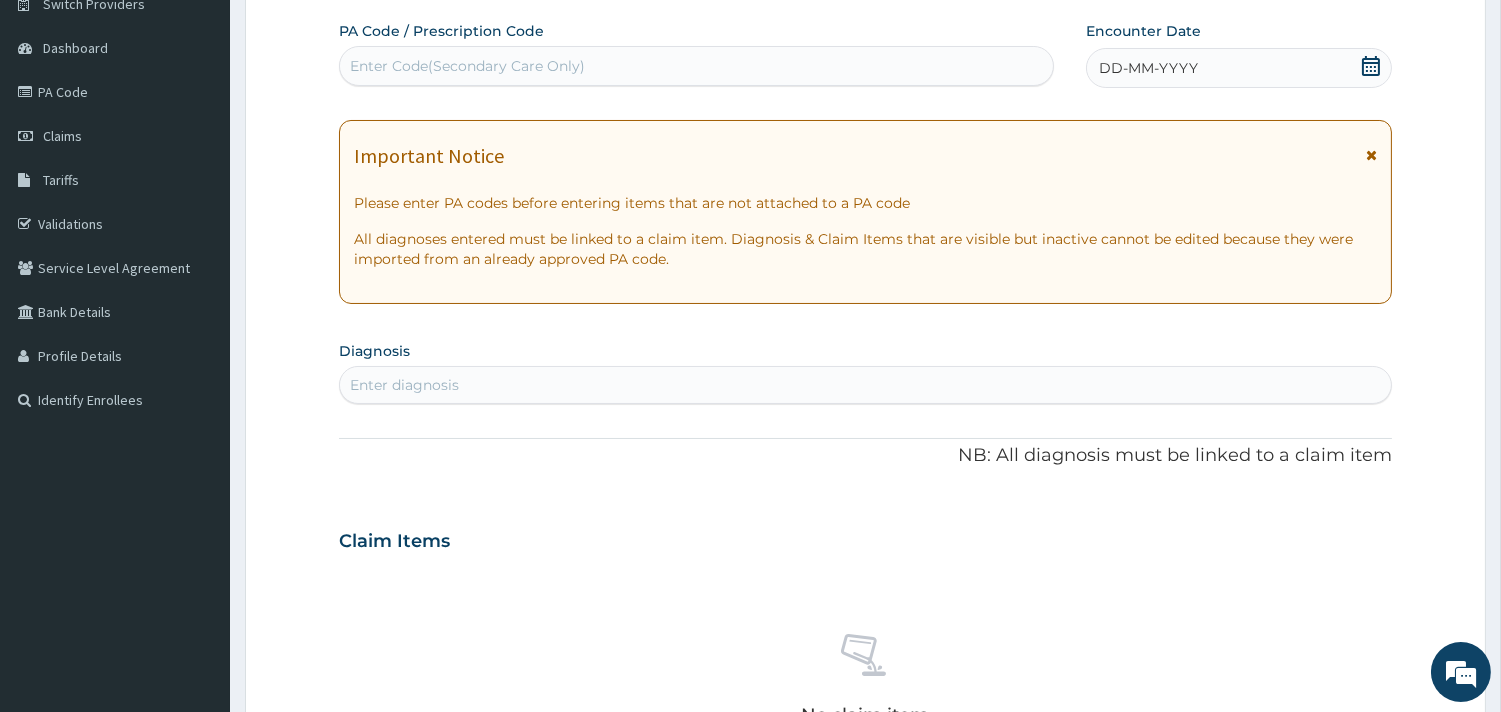scroll, scrollTop: 0, scrollLeft: 0, axis: both 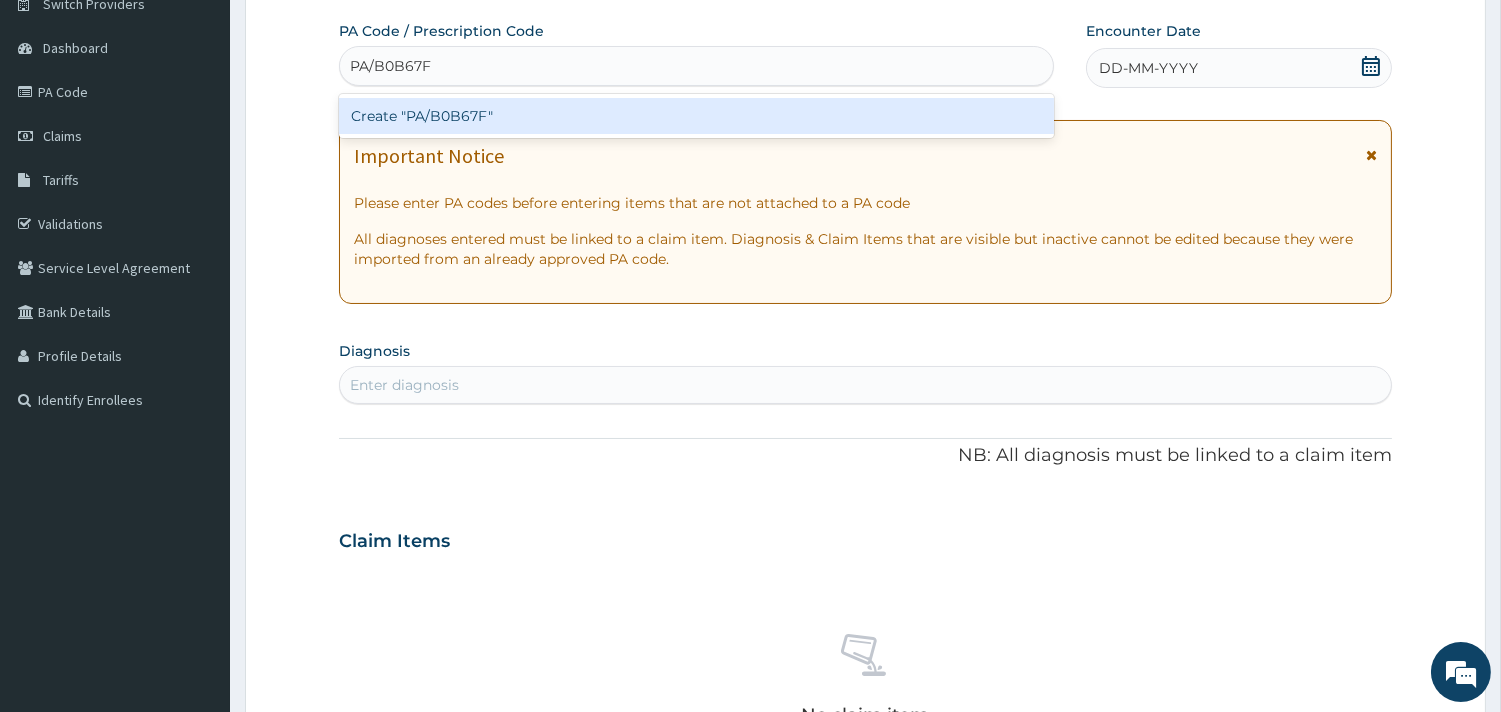 click on "Create "PA/B0B67F"" at bounding box center [696, 116] 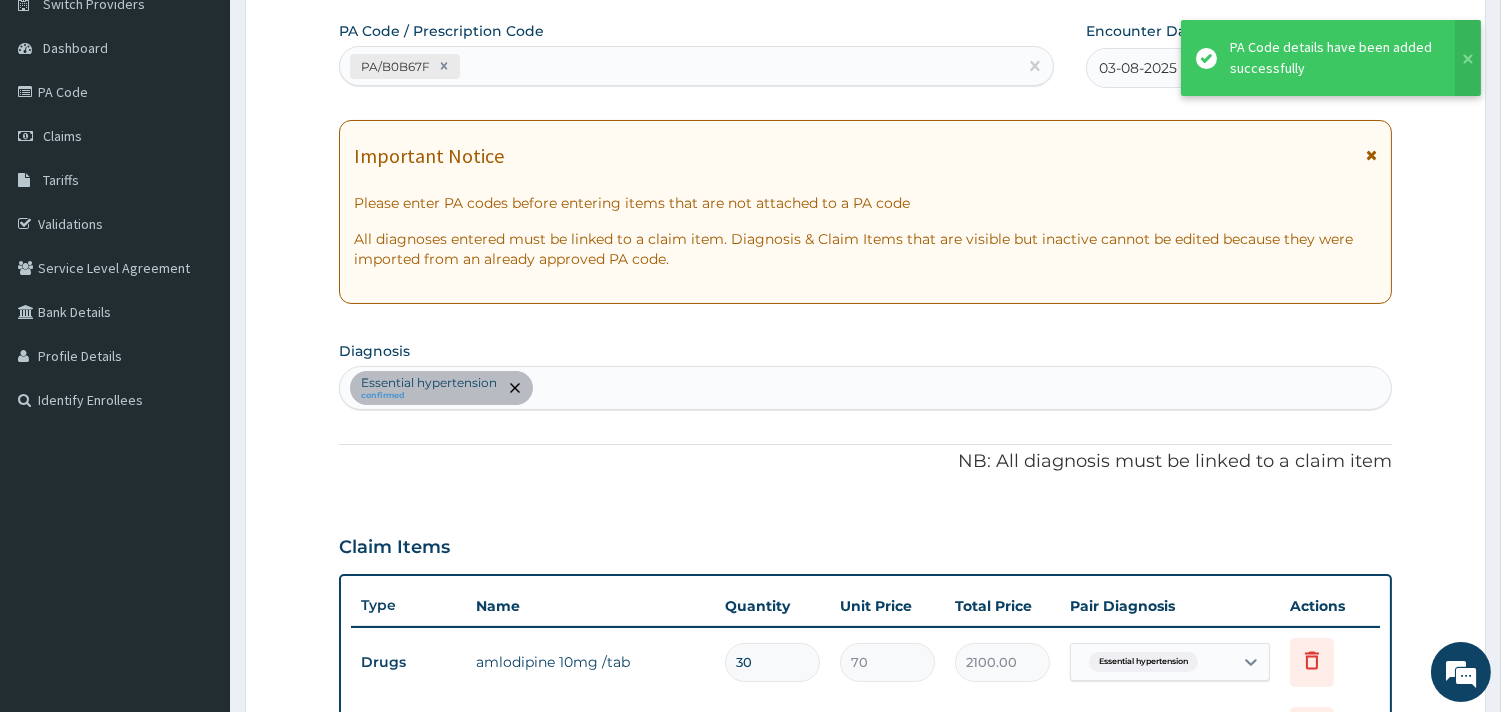 scroll, scrollTop: 683, scrollLeft: 0, axis: vertical 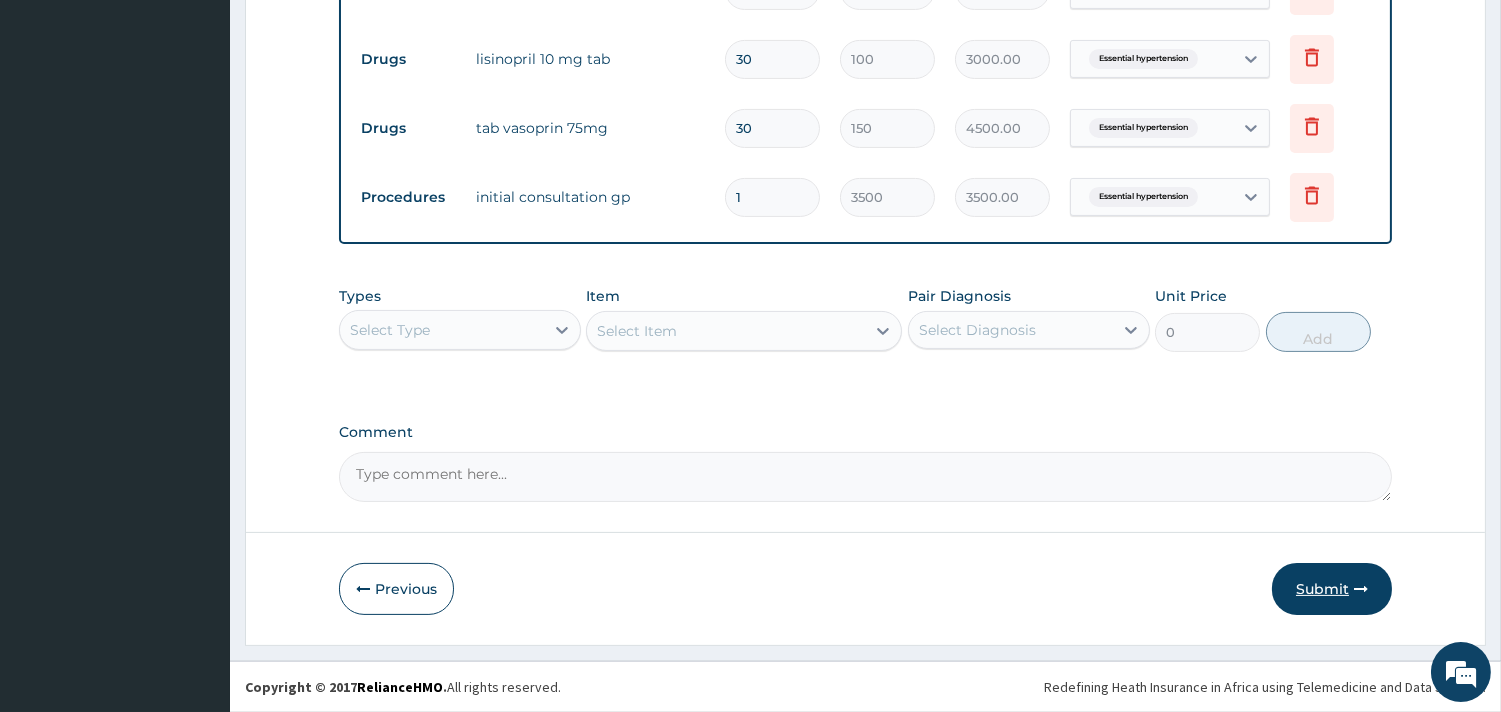 click on "Submit" at bounding box center (1332, 589) 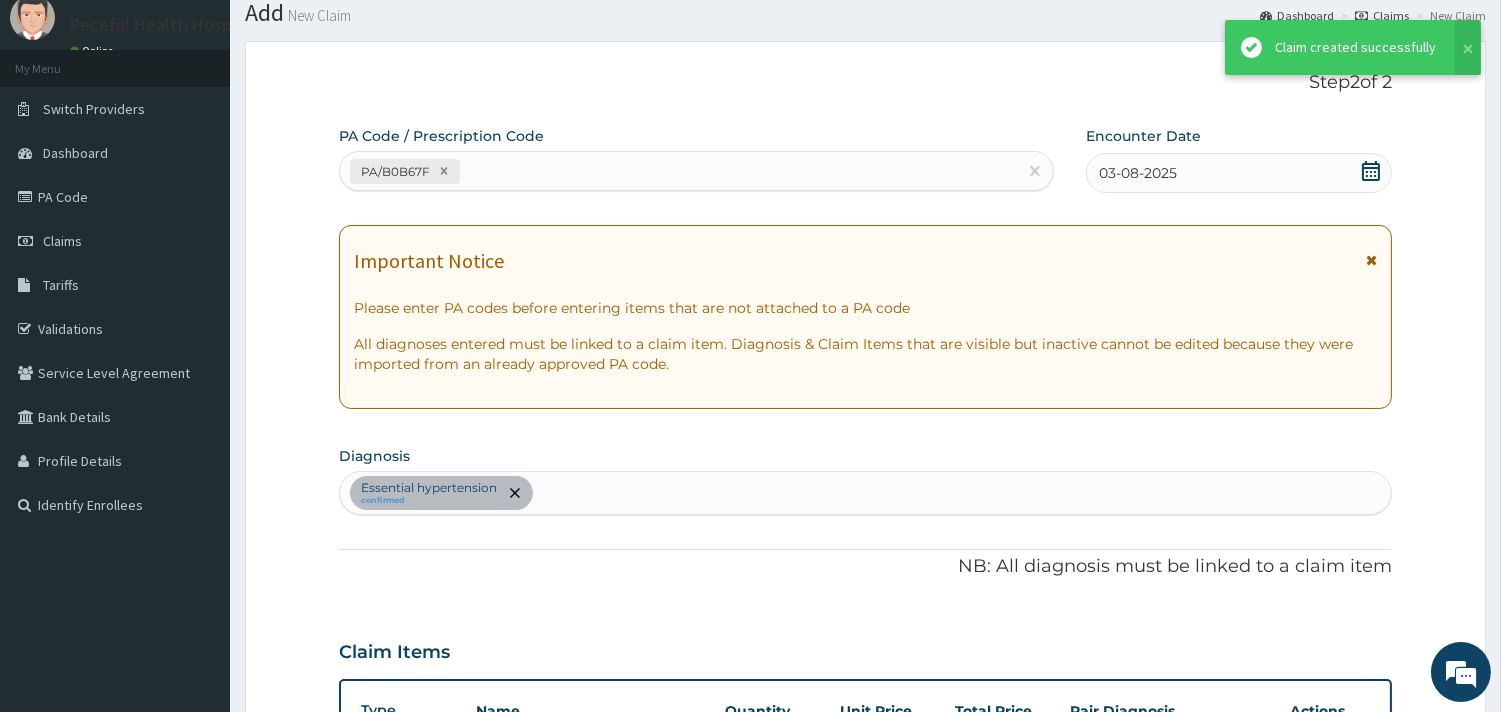 scroll, scrollTop: 842, scrollLeft: 0, axis: vertical 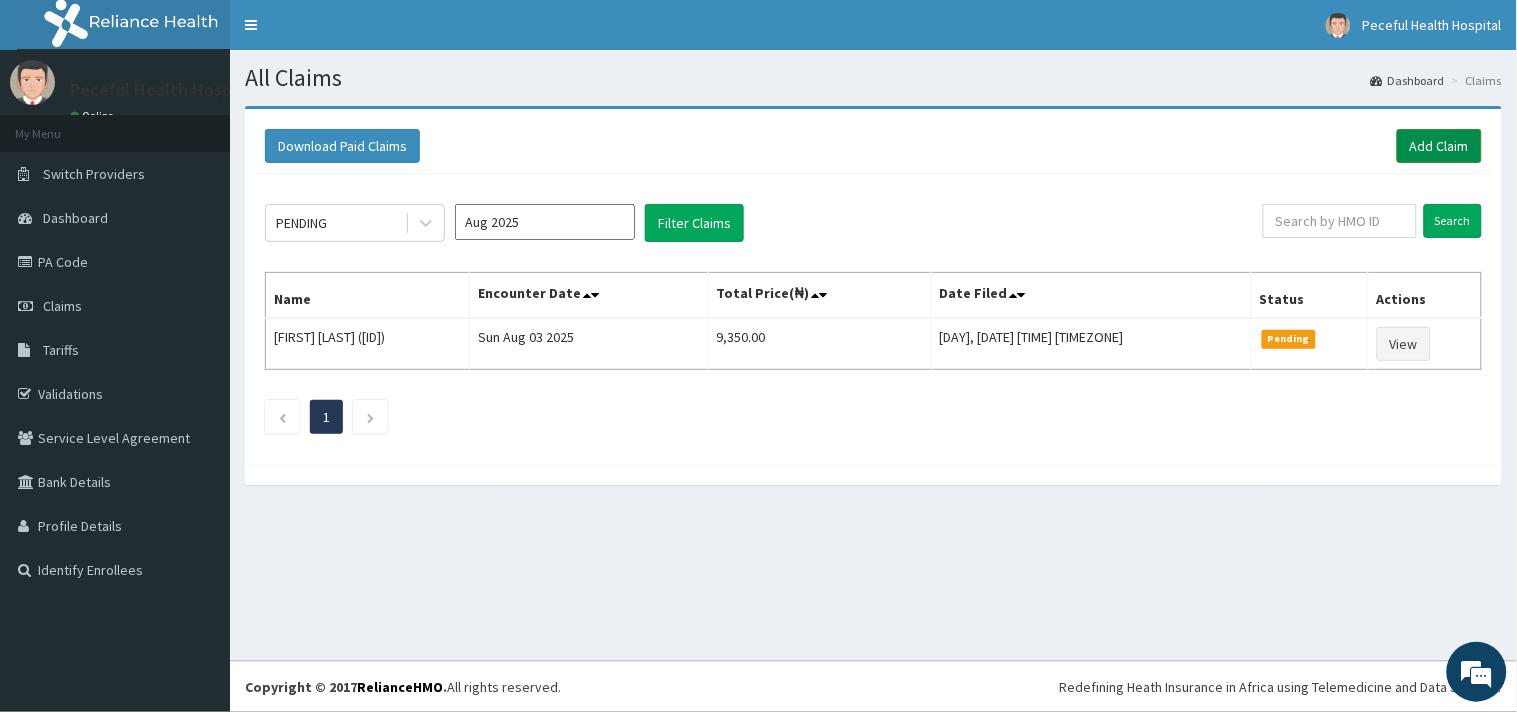 click on "Add Claim" at bounding box center (1439, 146) 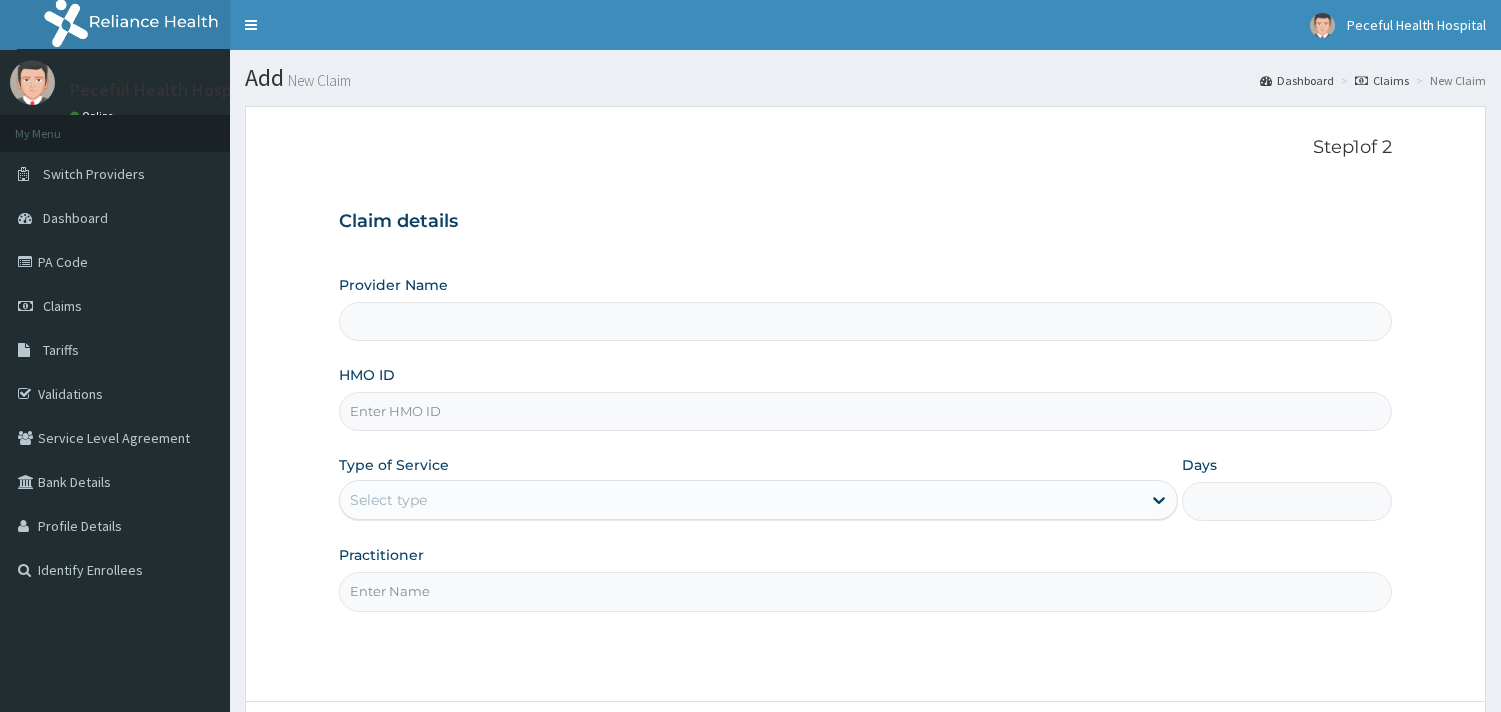 scroll, scrollTop: 0, scrollLeft: 0, axis: both 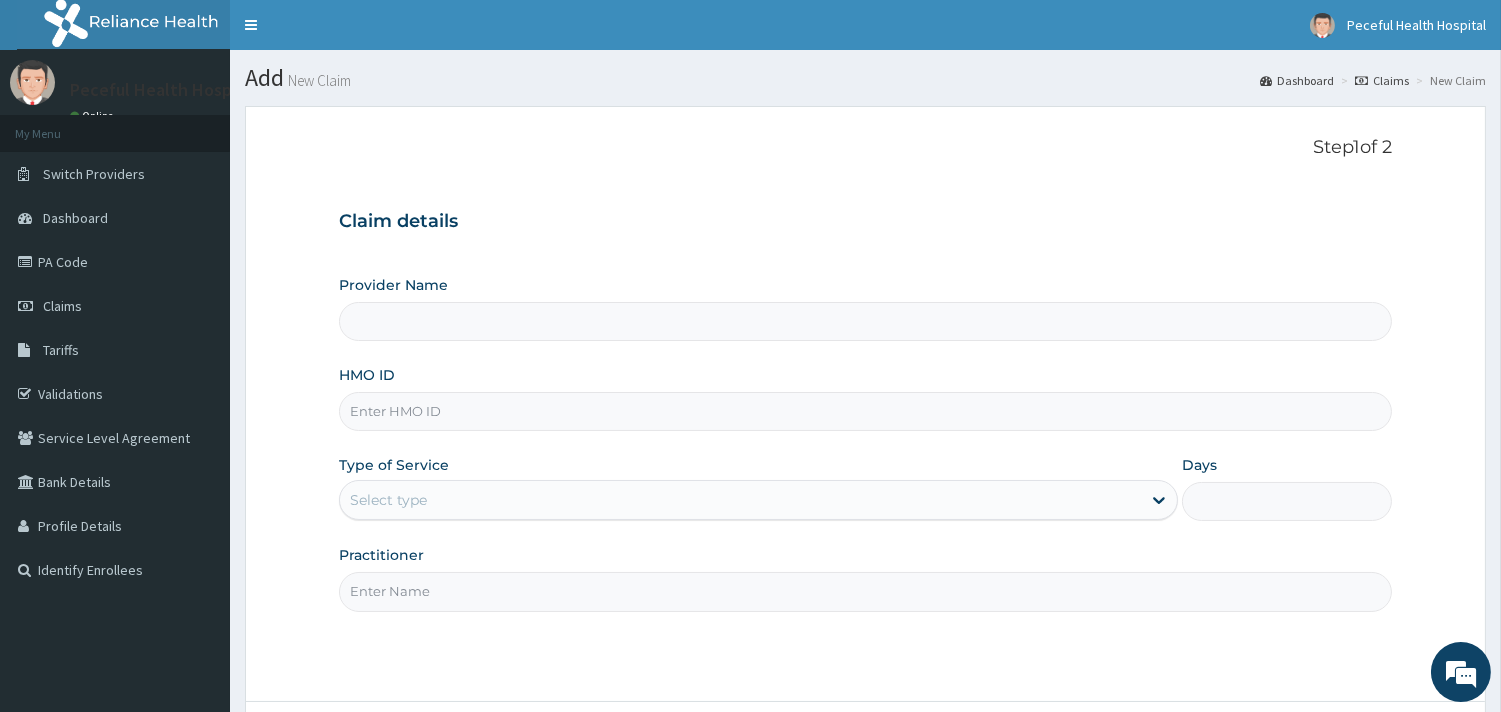 type on "Peaceful Health Hospital" 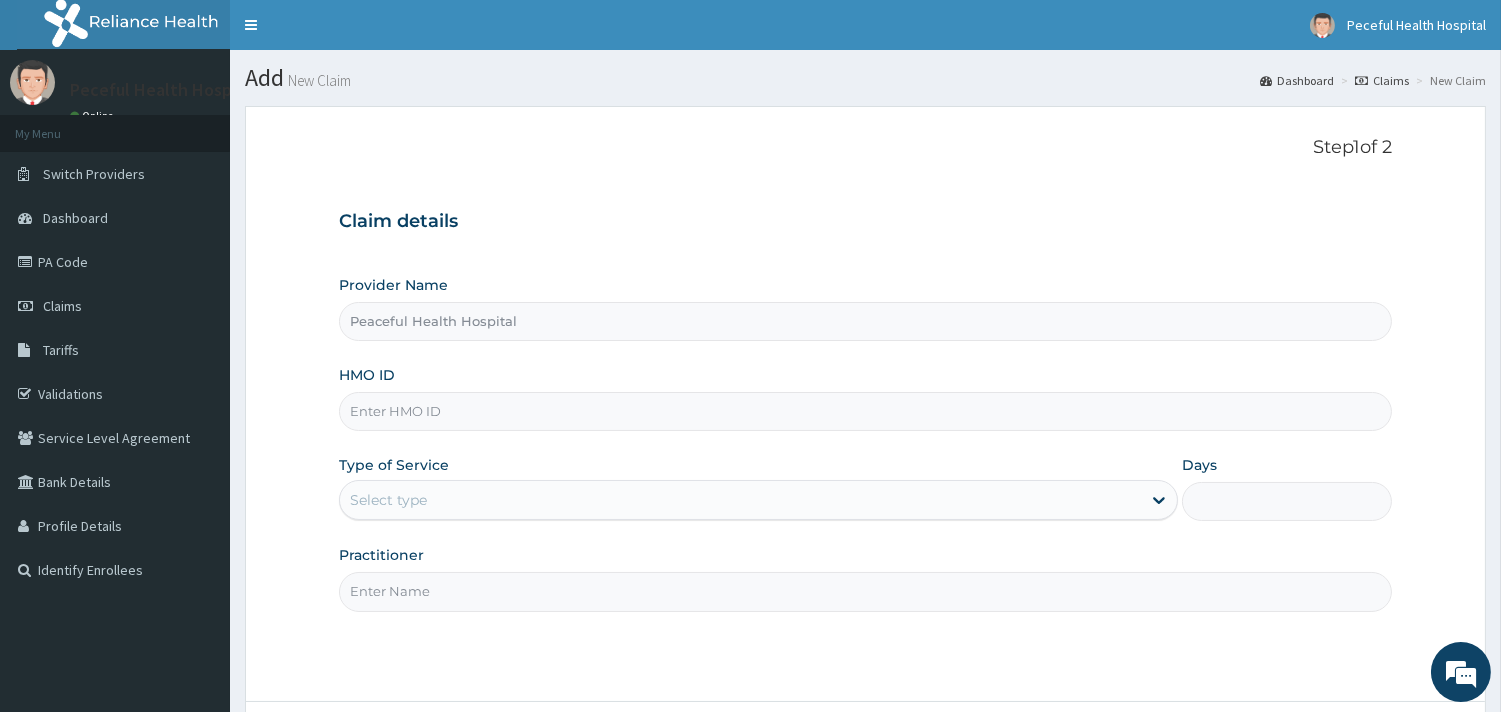 click on "HMO ID" at bounding box center (865, 411) 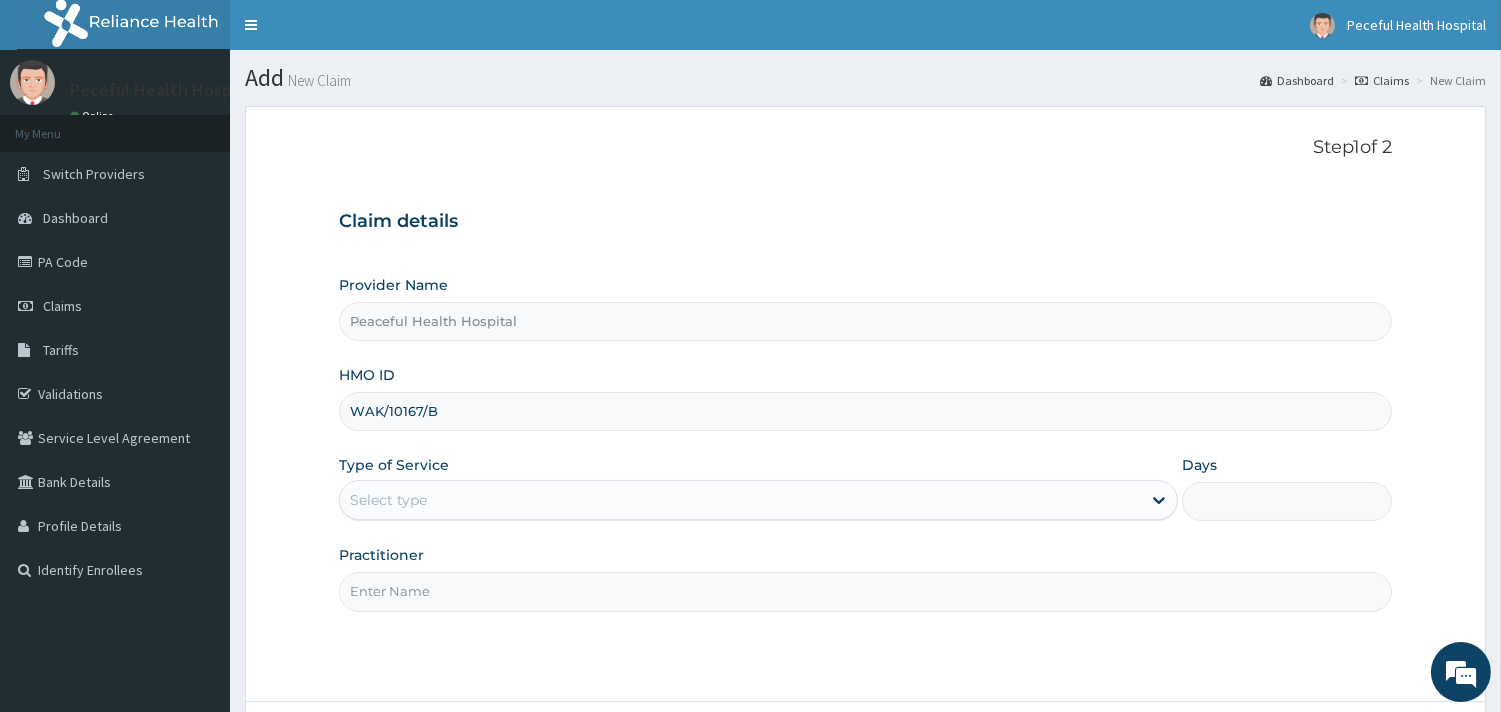 type on "WAK/10167/B" 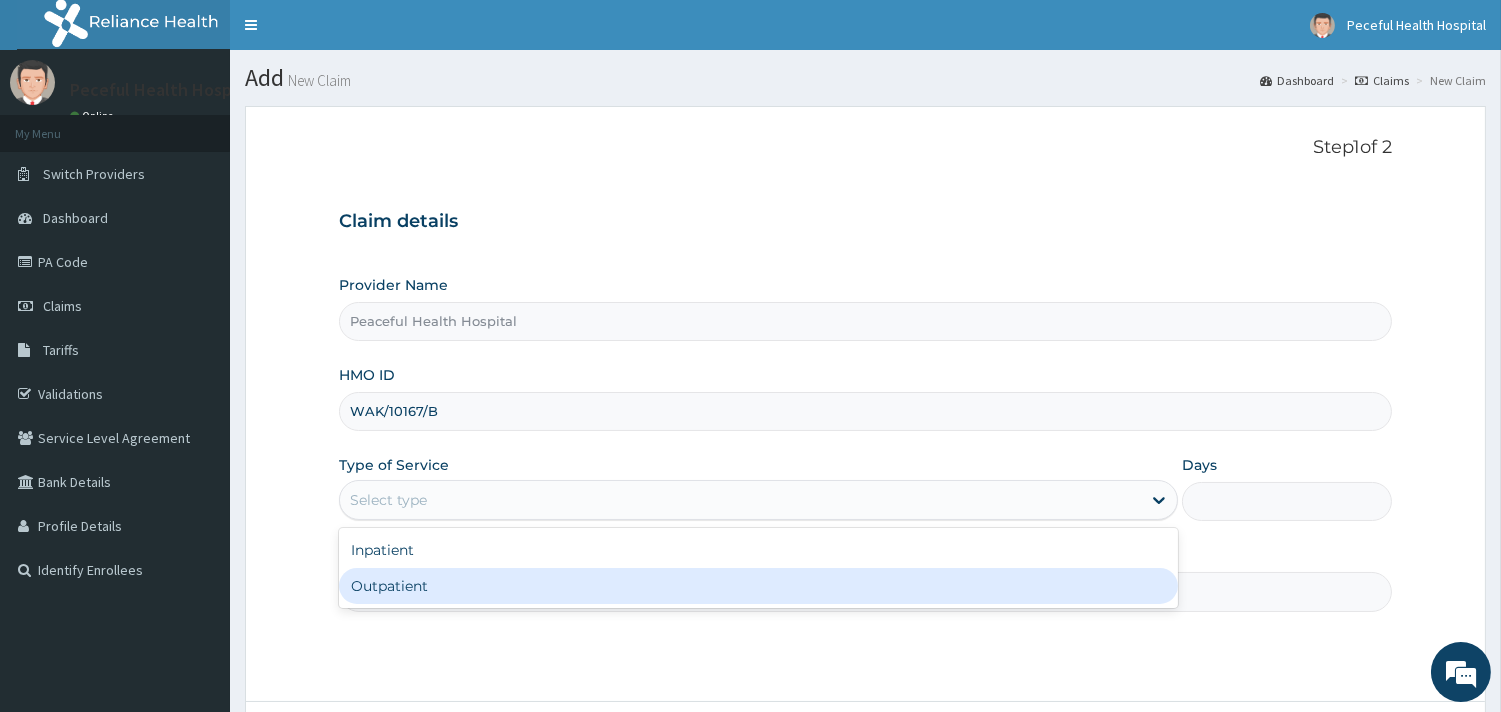 click on "Outpatient" at bounding box center [758, 586] 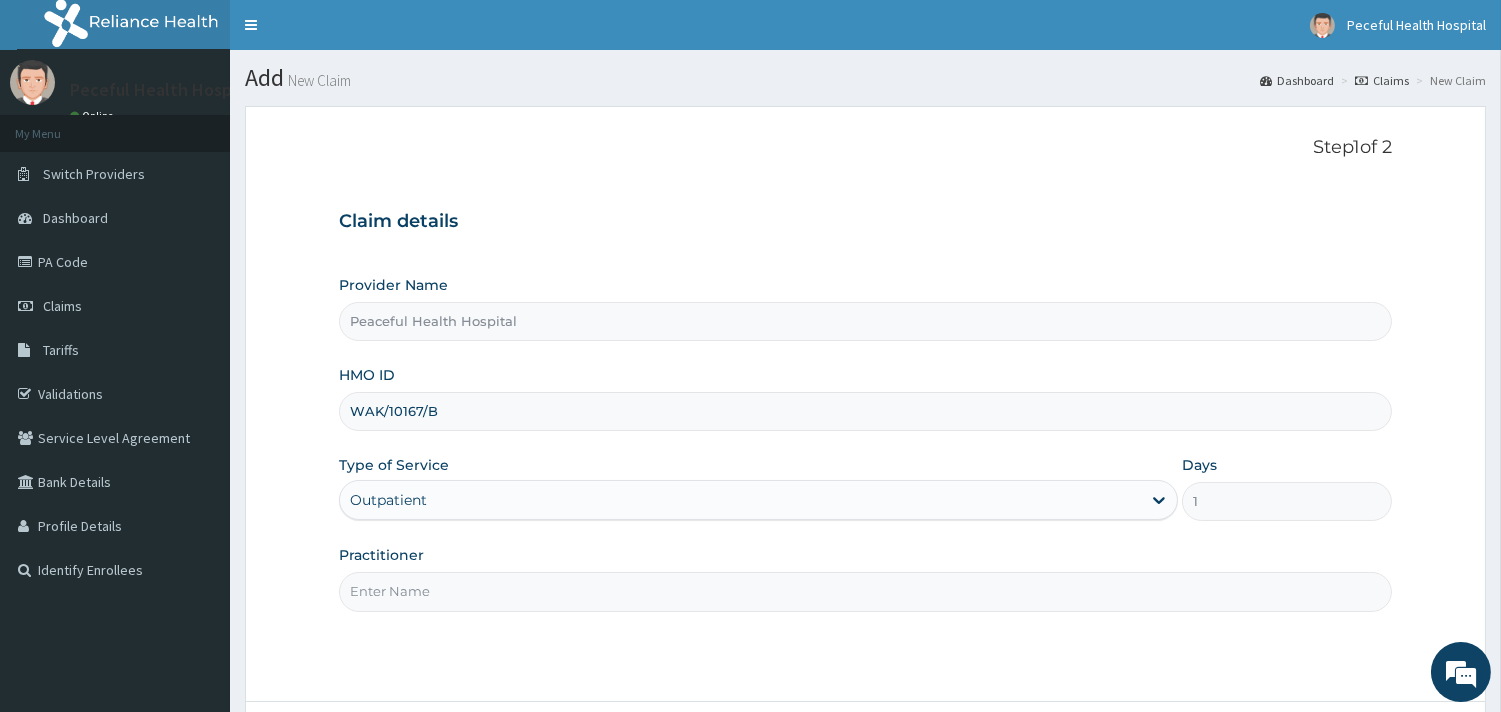 drag, startPoint x: 638, startPoint y: 591, endPoint x: 504, endPoint y: 660, distance: 150.7216 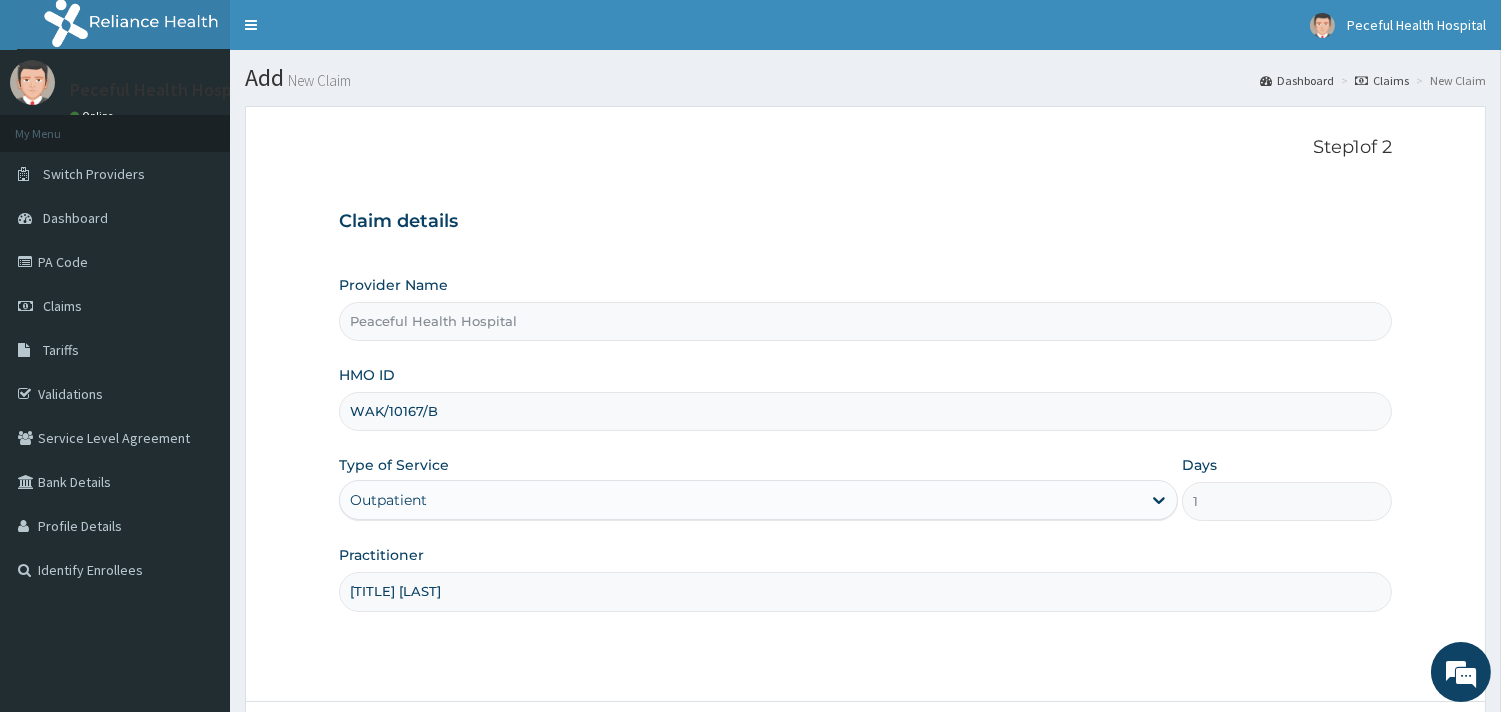 scroll, scrollTop: 0, scrollLeft: 0, axis: both 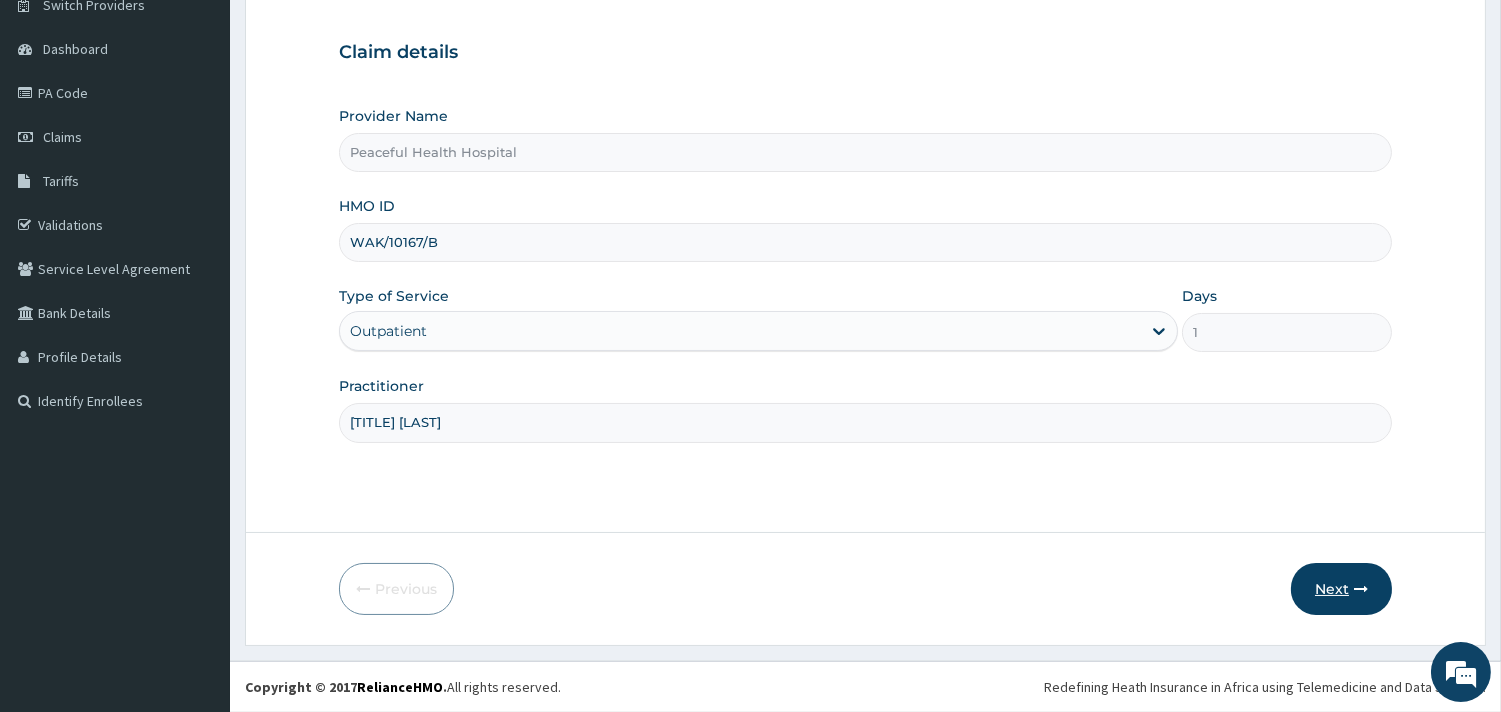 click on "Next" at bounding box center [1341, 589] 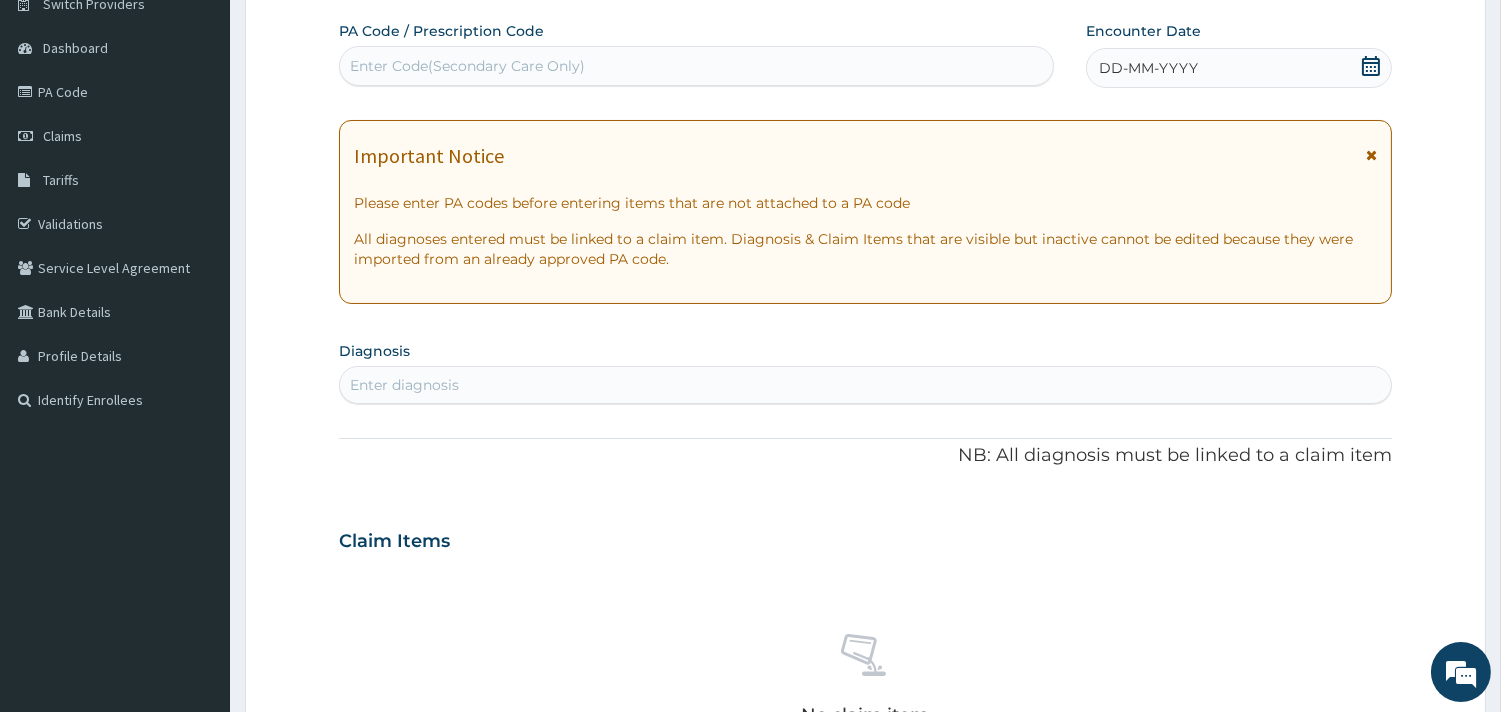 click on "Enter Code(Secondary Care Only)" at bounding box center (696, 66) 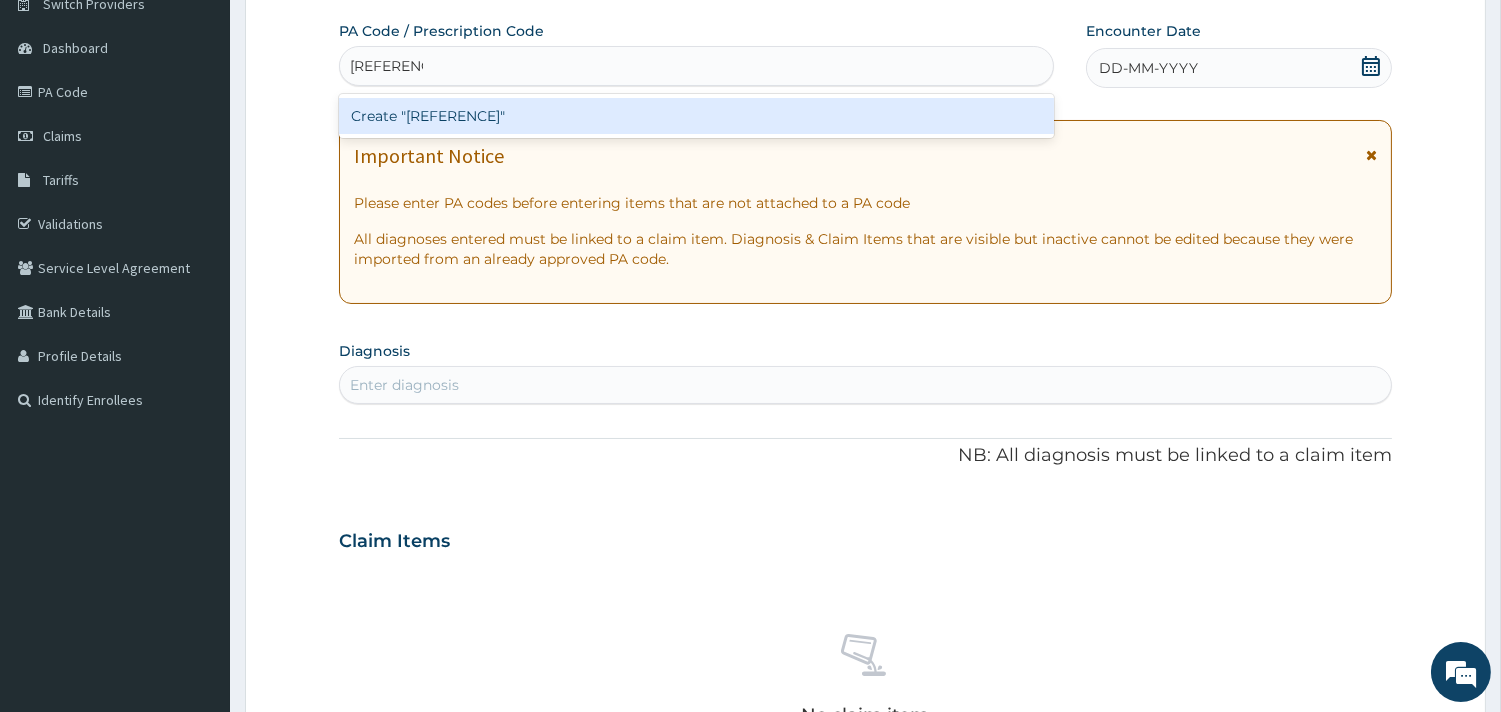 click on "Create "PA/031374"" at bounding box center (696, 116) 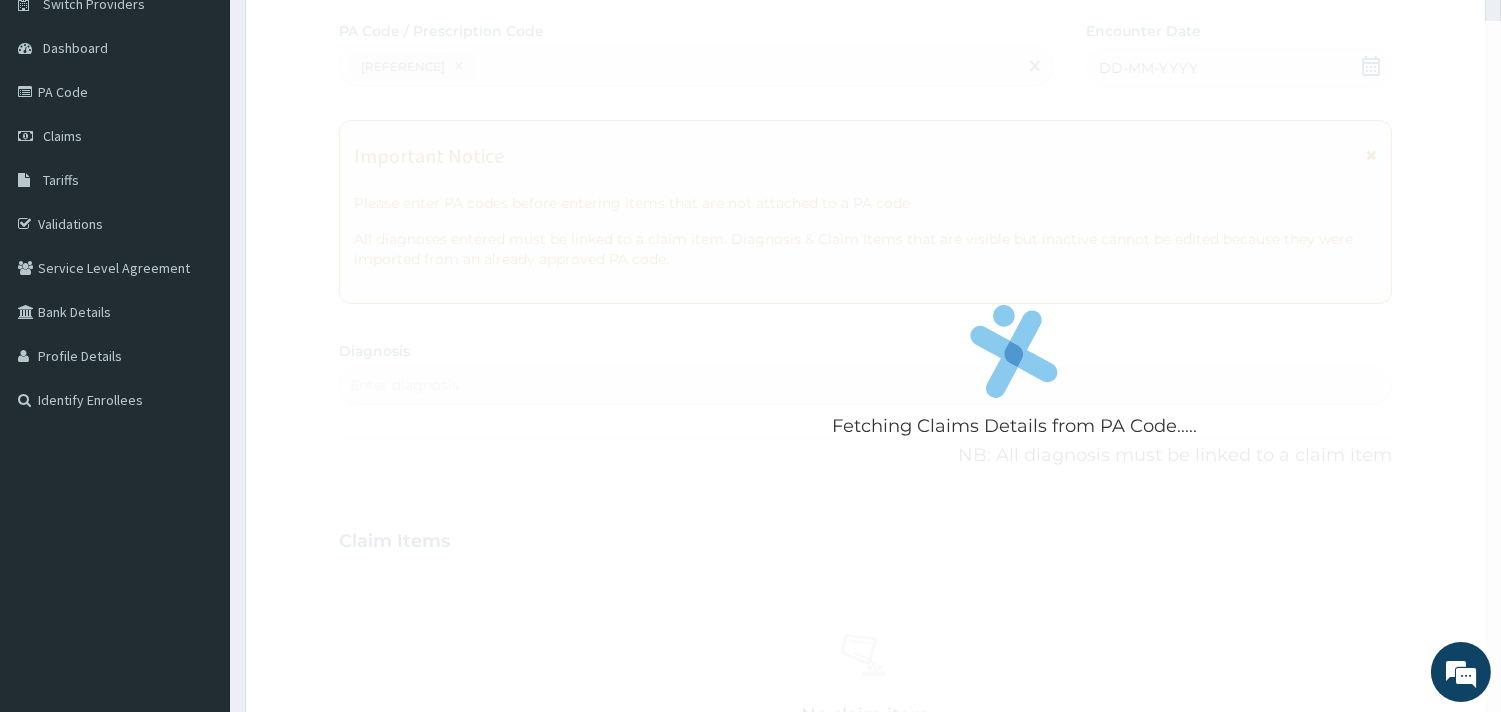 scroll, scrollTop: 683, scrollLeft: 0, axis: vertical 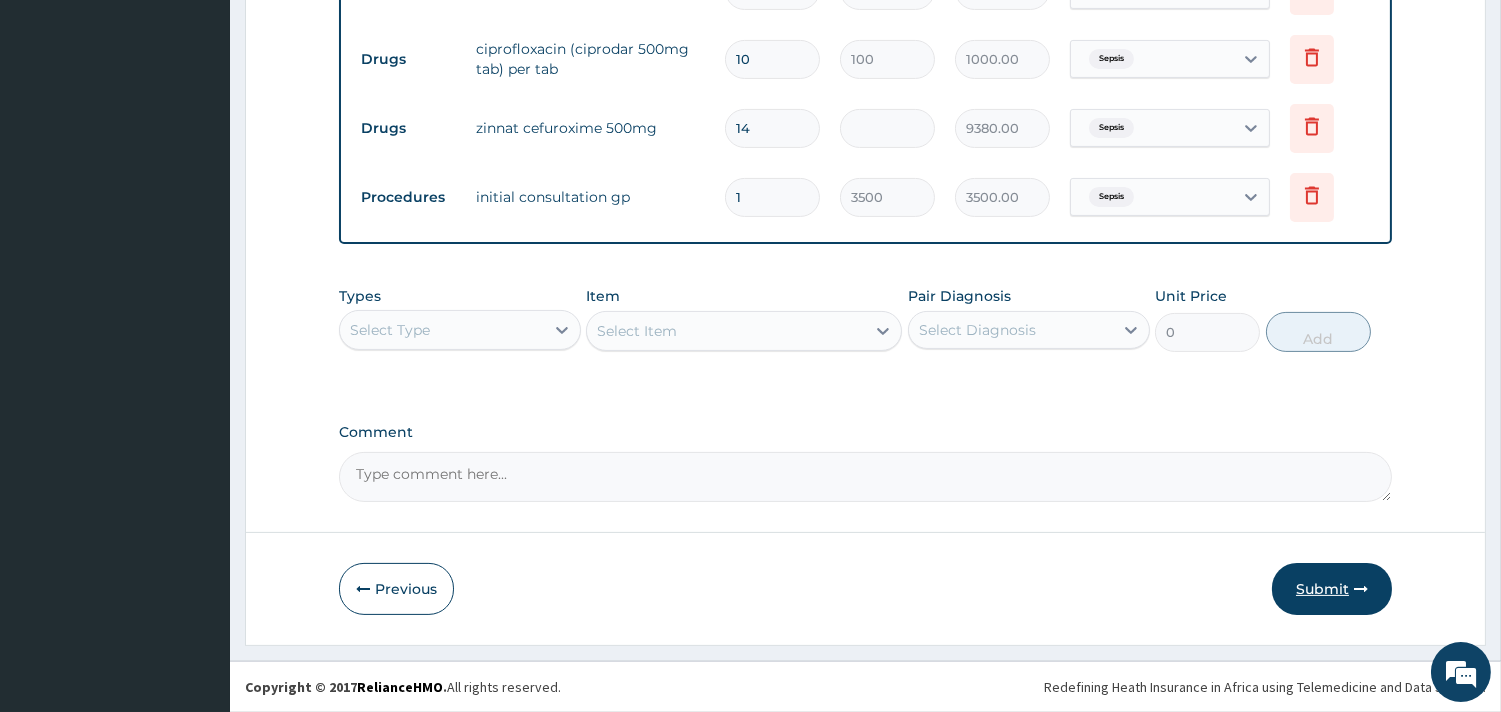 click on "Submit" at bounding box center [1332, 589] 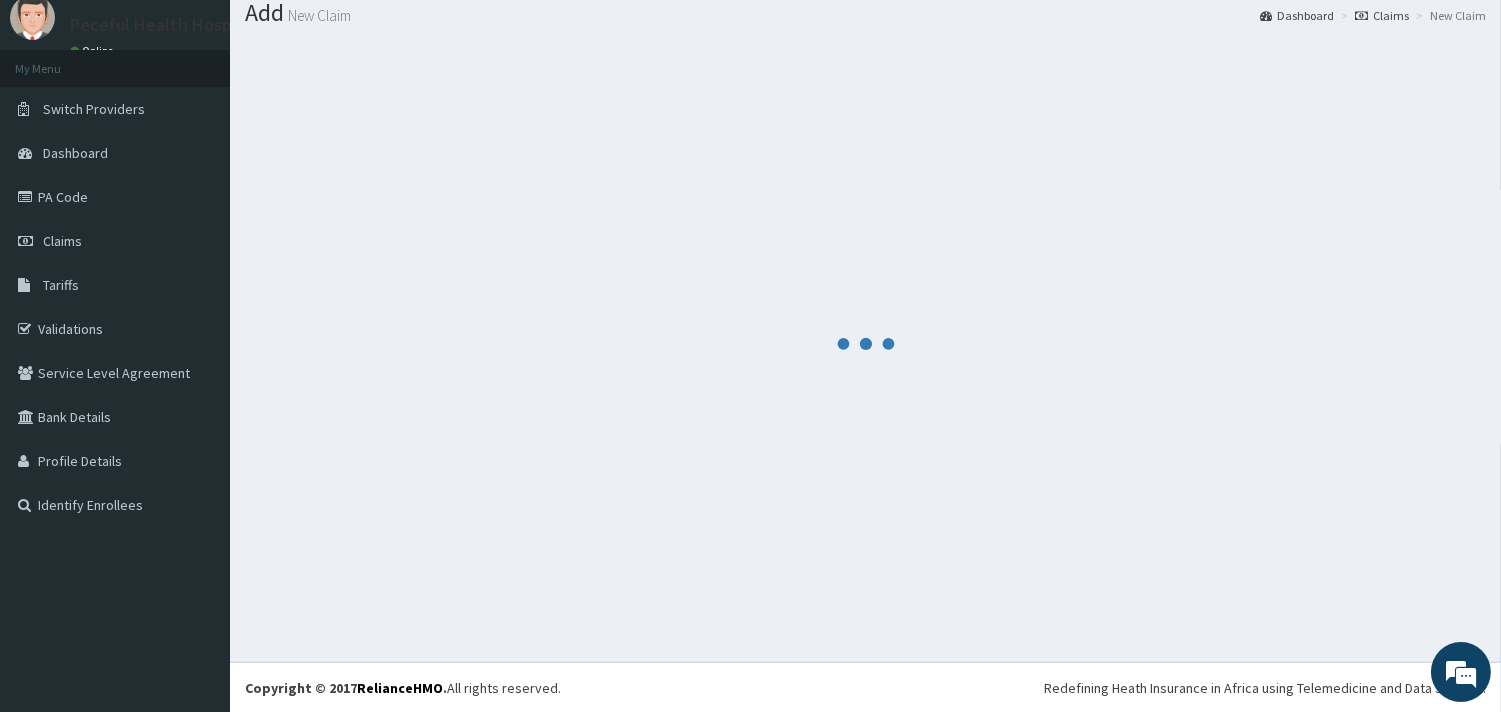 scroll, scrollTop: 842, scrollLeft: 0, axis: vertical 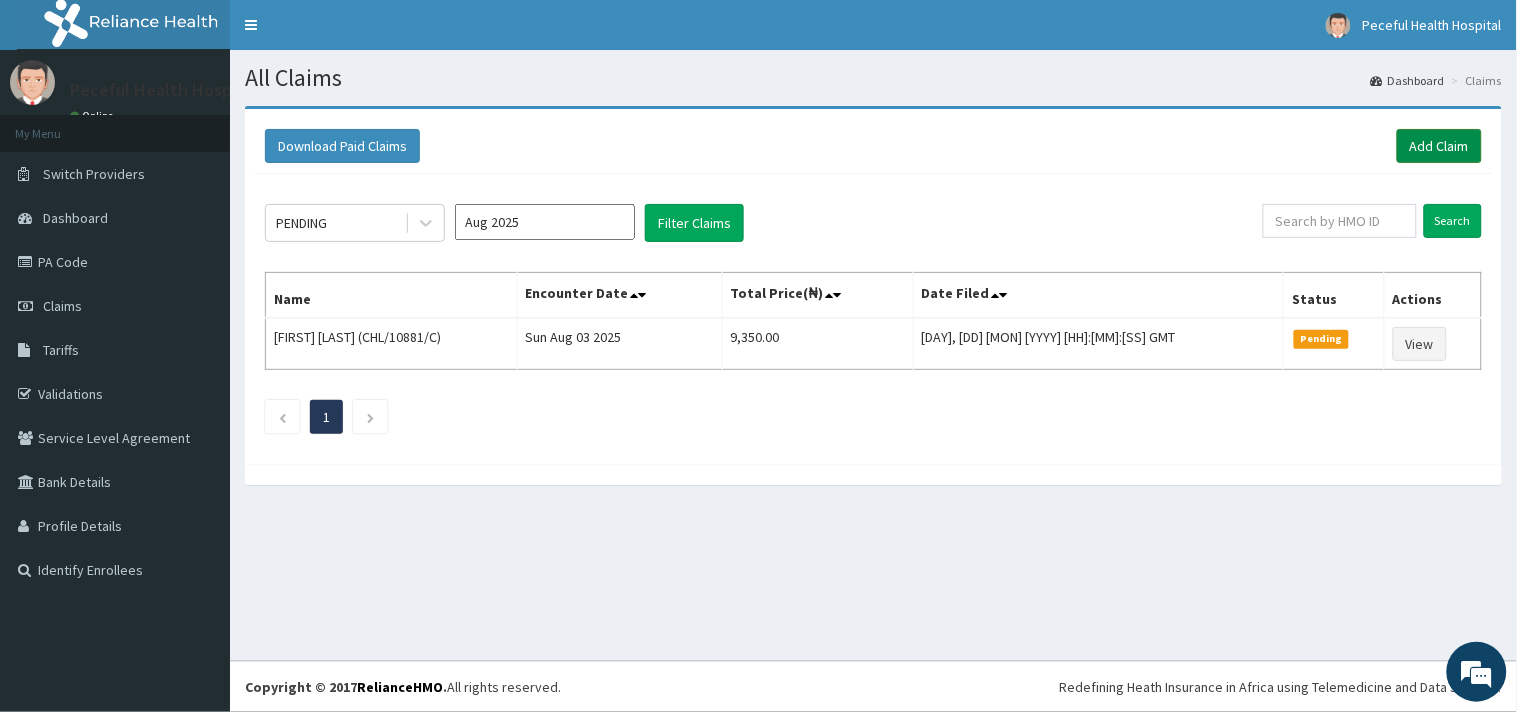 click on "Add Claim" at bounding box center (1439, 146) 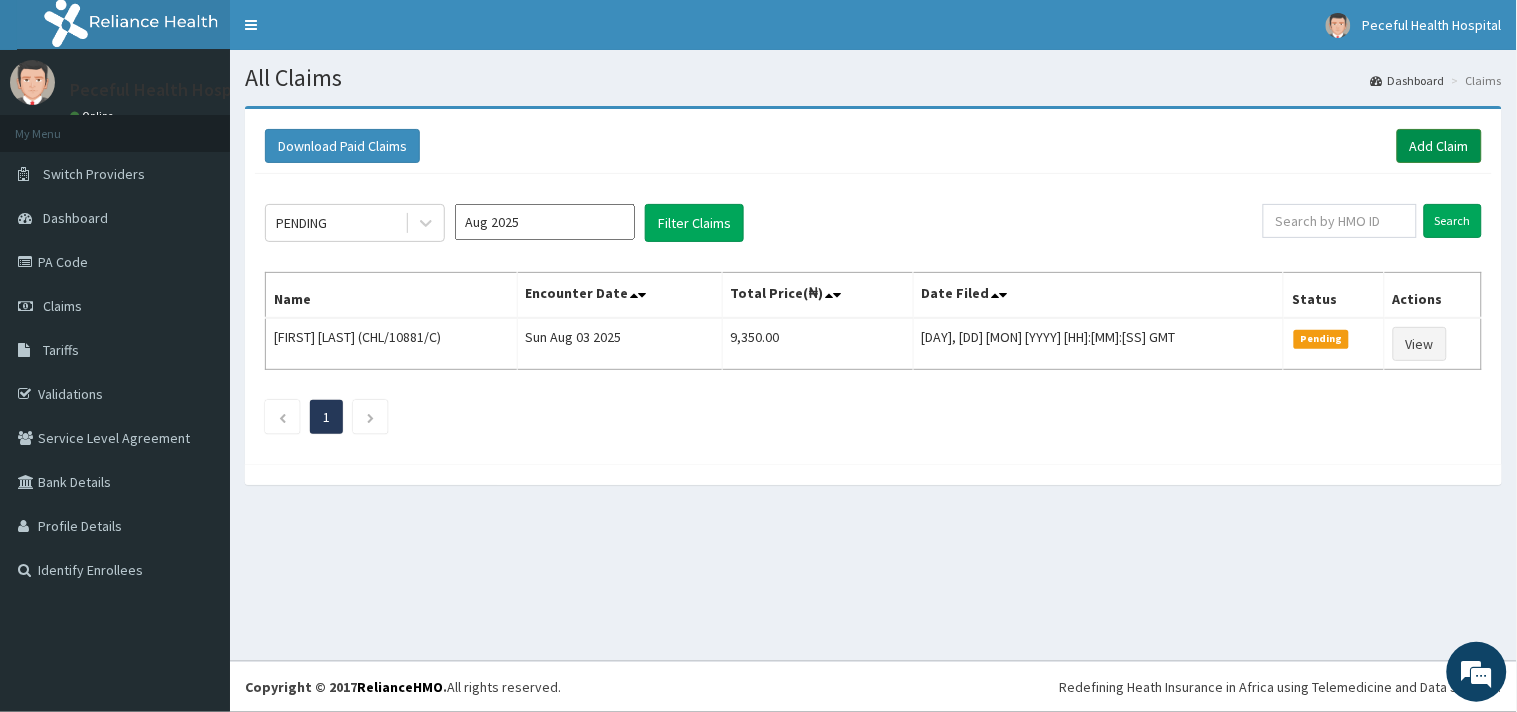 scroll, scrollTop: 0, scrollLeft: 0, axis: both 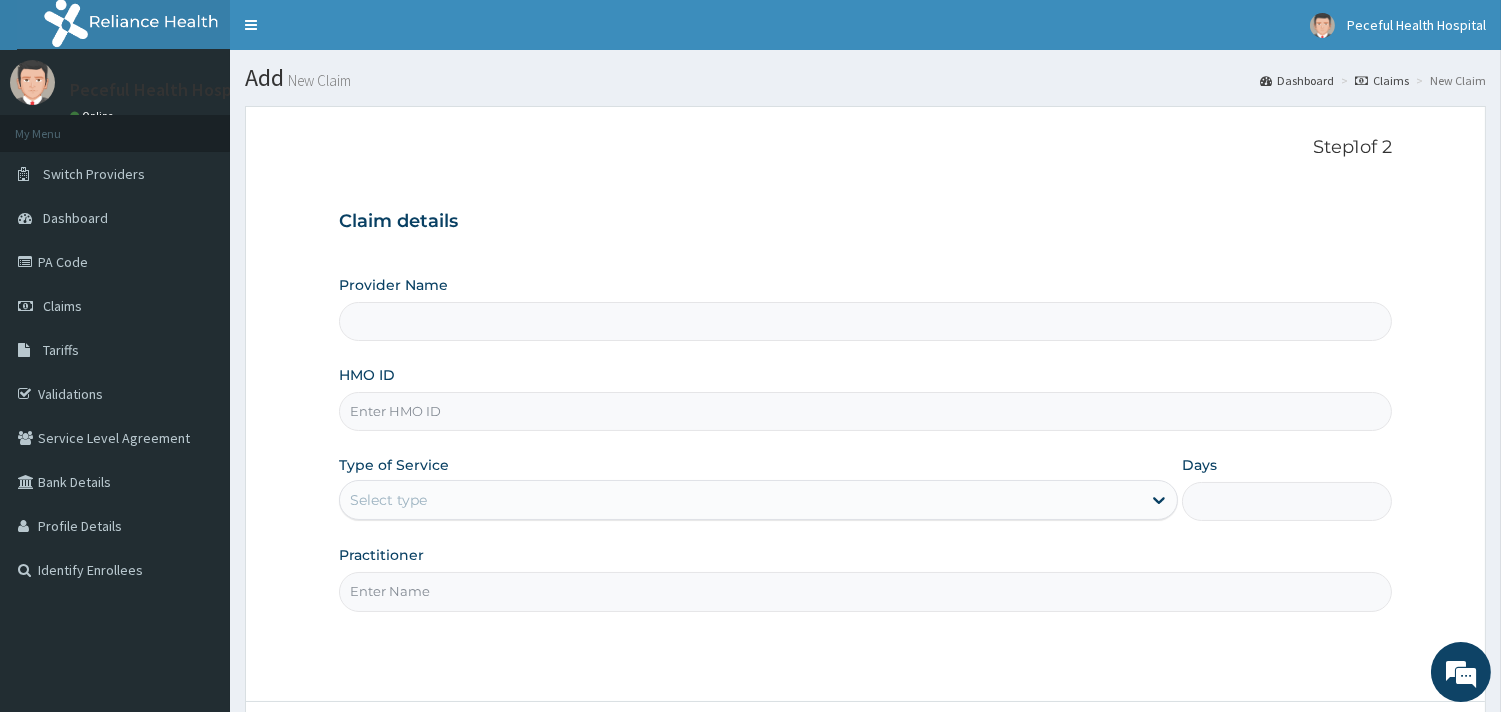 click on "HMO ID" at bounding box center [865, 411] 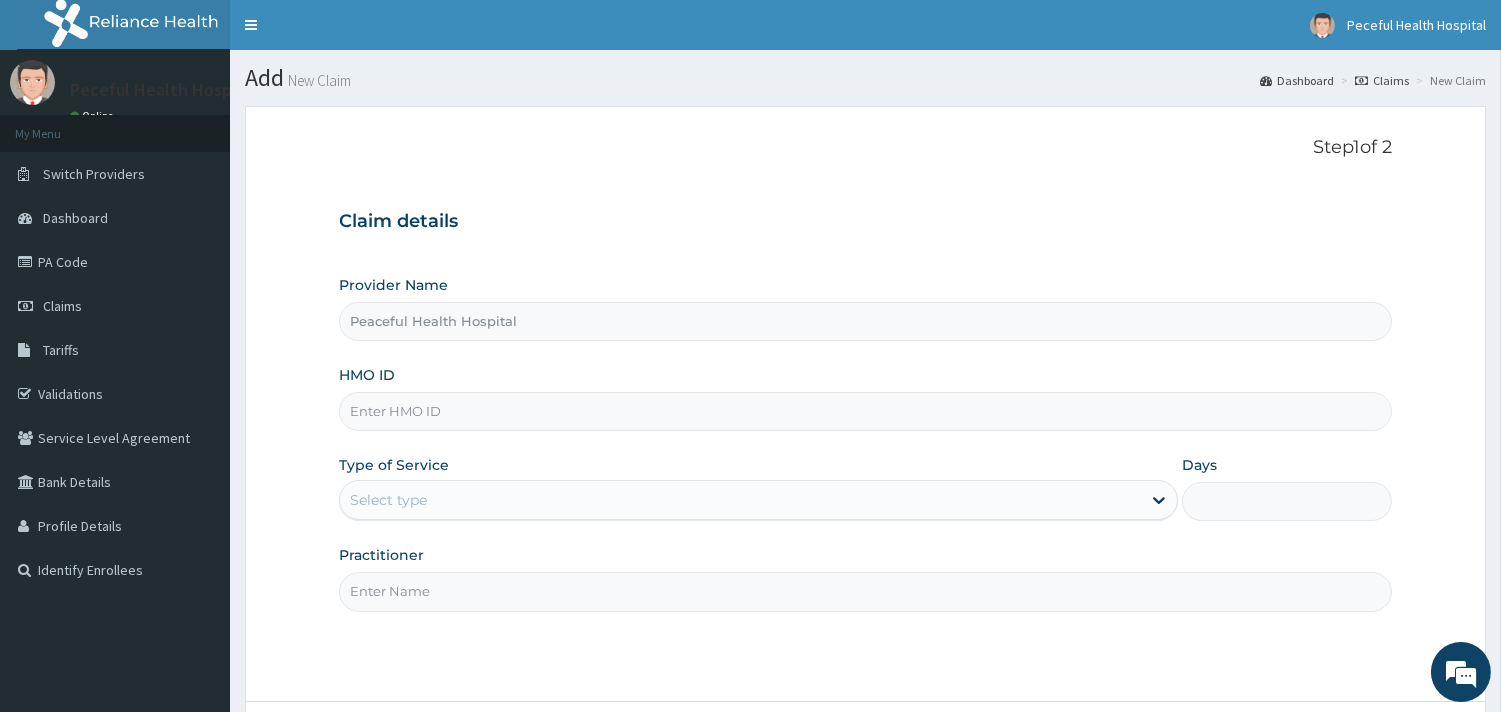 paste on "NBL/10231/A" 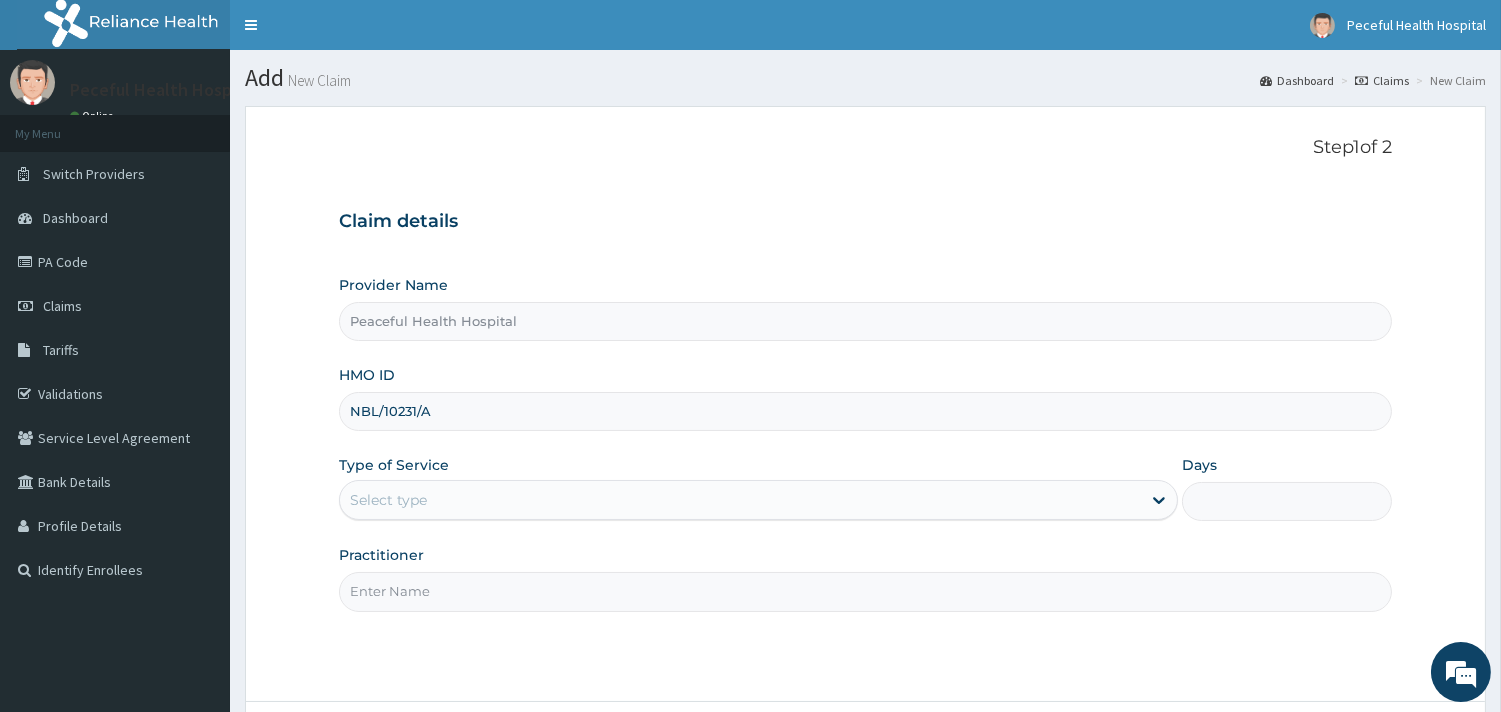 type on "NBL/10231/A" 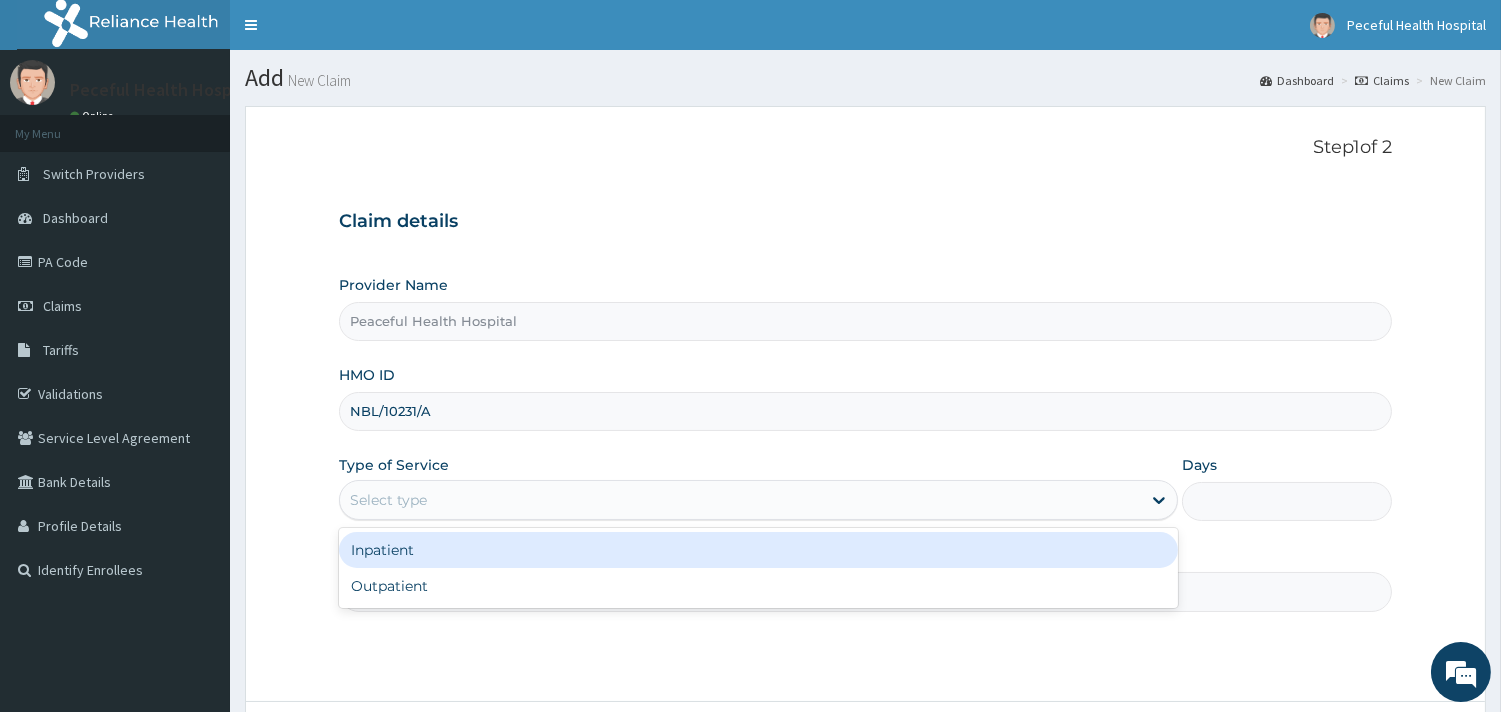 click on "Select type" at bounding box center (740, 500) 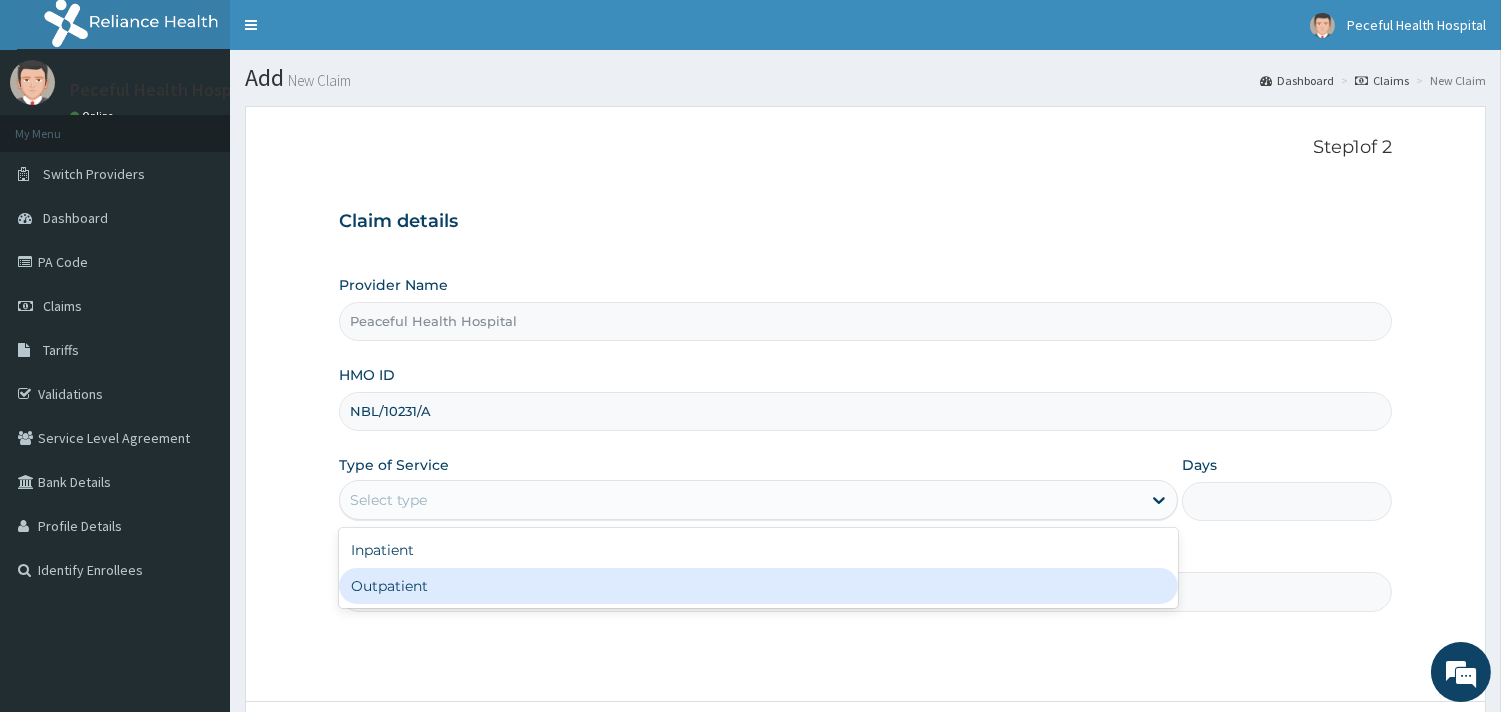 click on "Outpatient" at bounding box center [758, 586] 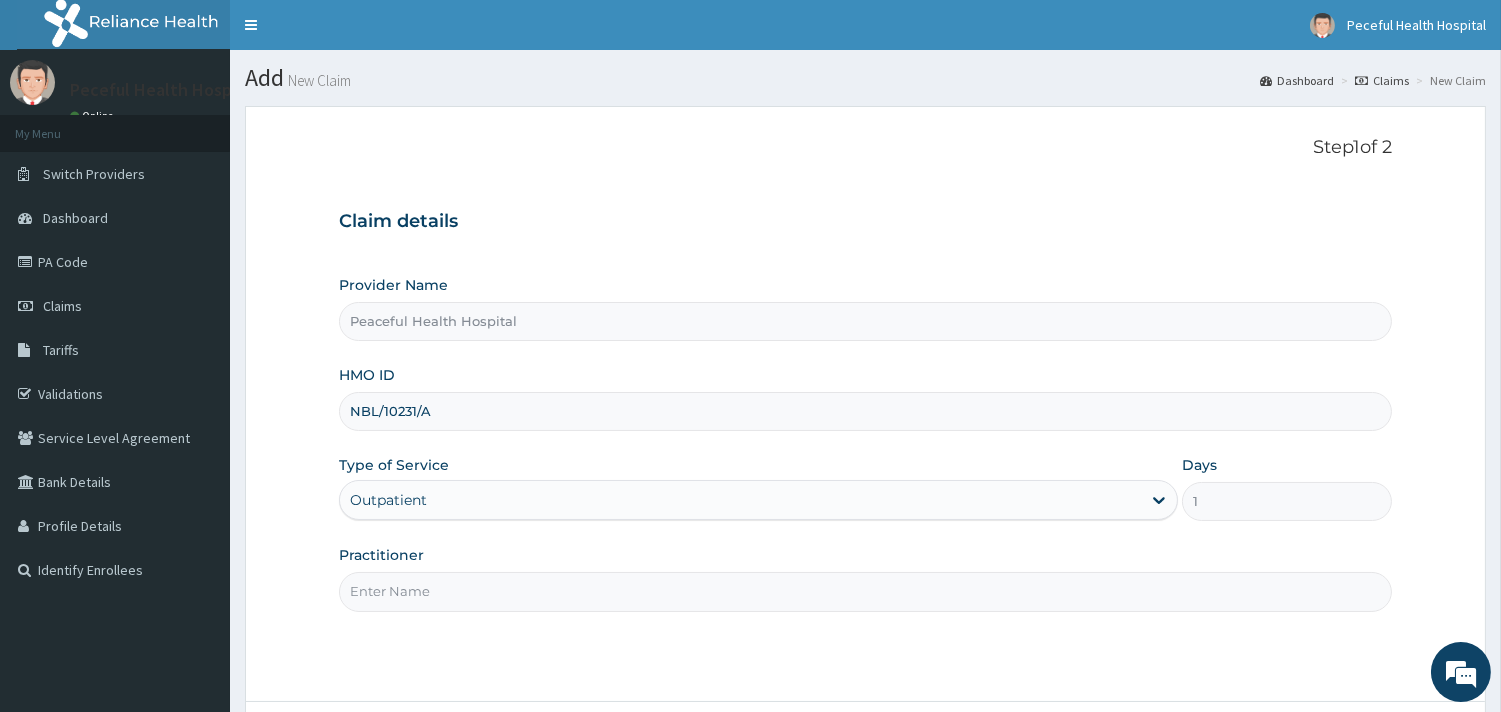 click on "Practitioner" at bounding box center (865, 591) 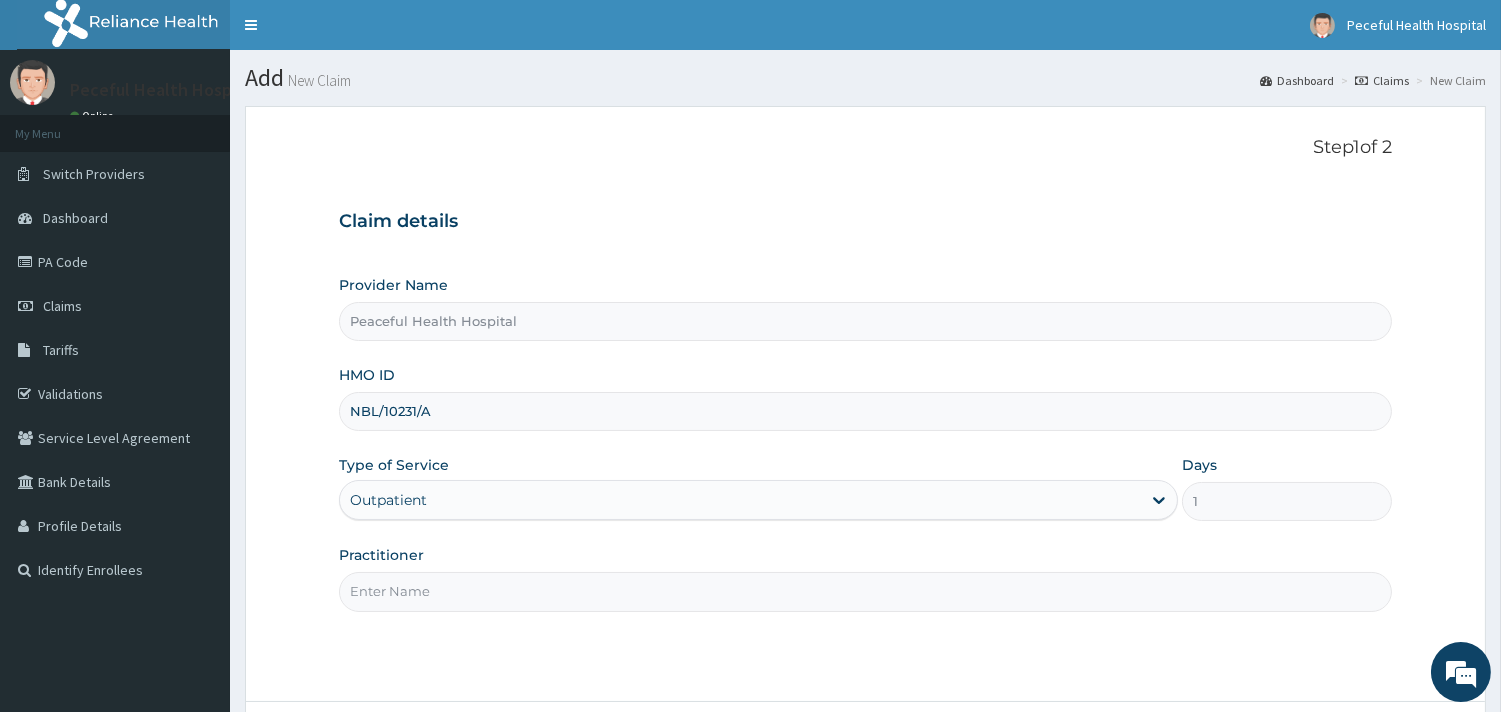 type on "DR [LAST]" 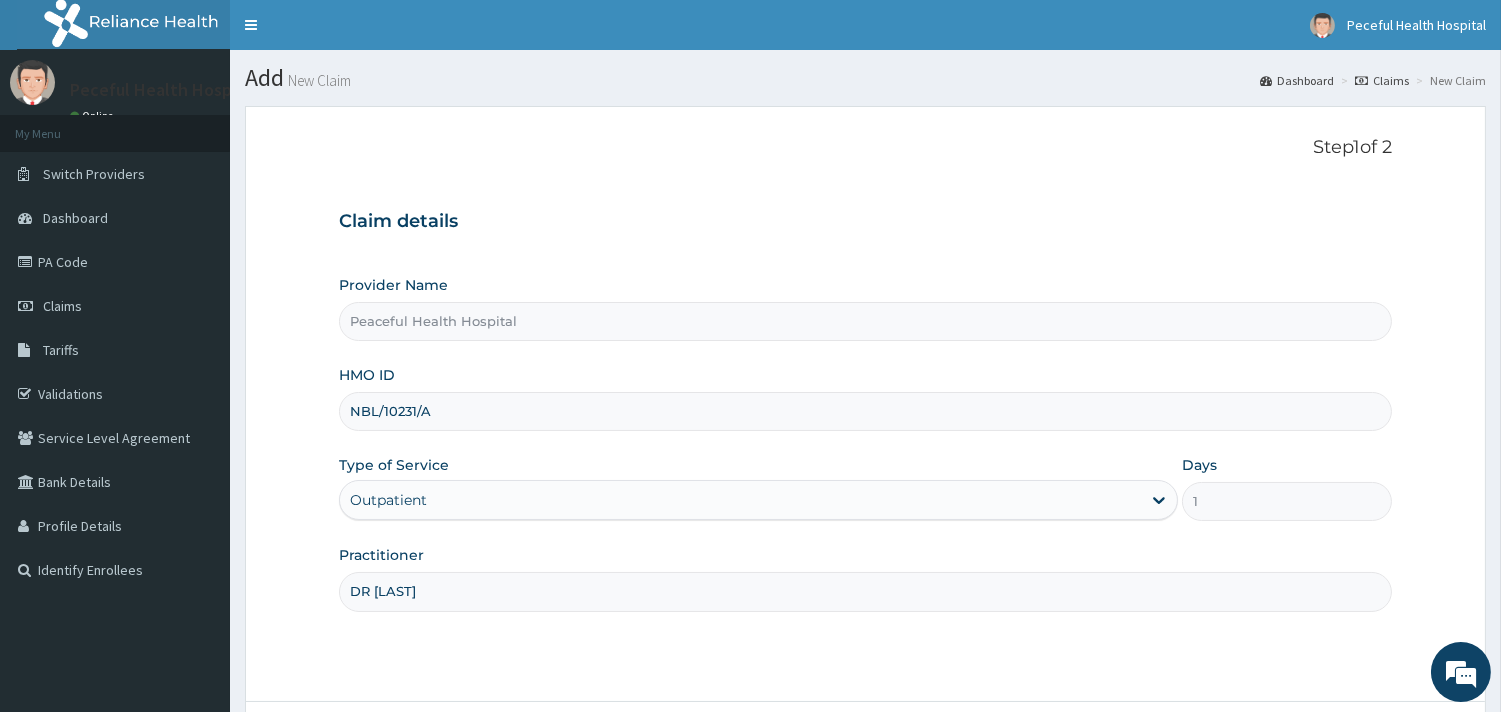 scroll, scrollTop: 170, scrollLeft: 0, axis: vertical 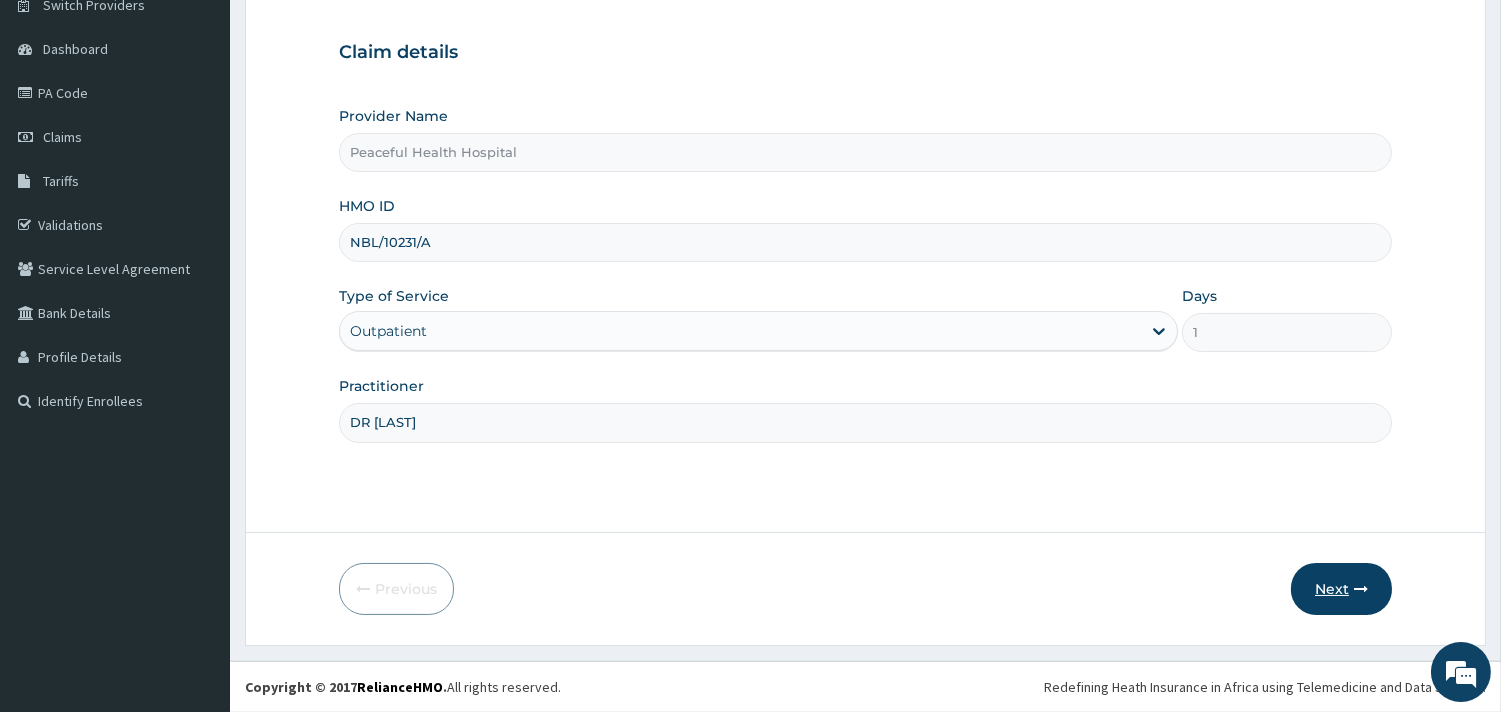 click on "Next" at bounding box center [1341, 589] 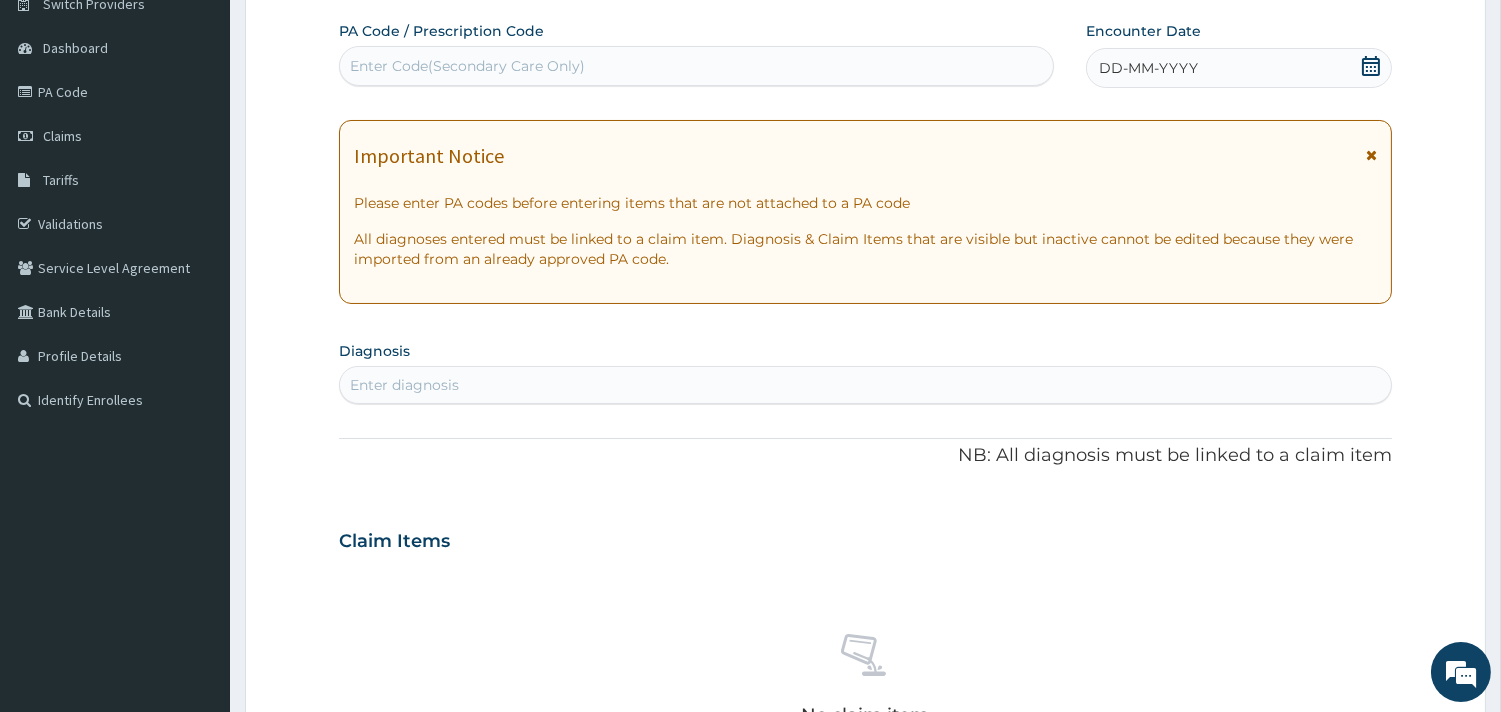 scroll, scrollTop: 0, scrollLeft: 0, axis: both 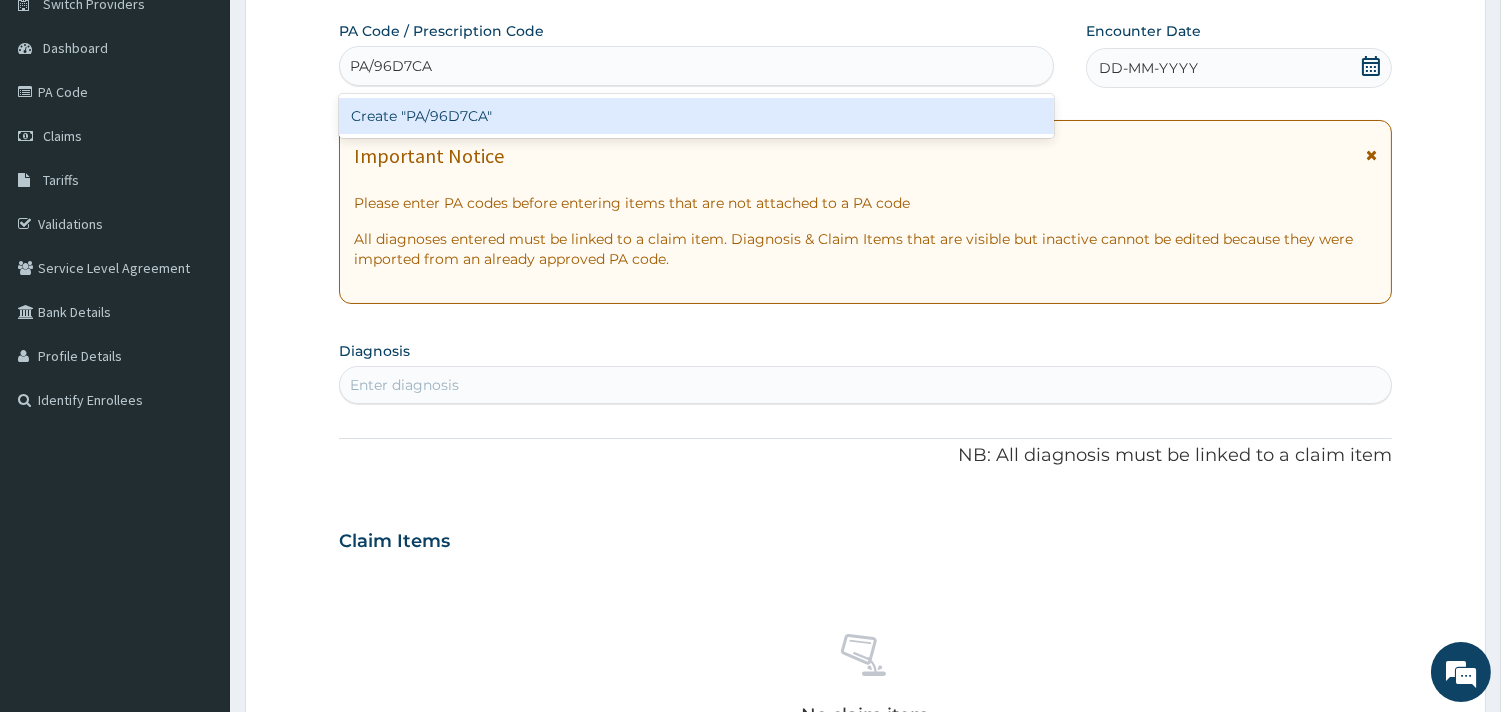 click on "Create "PA/96D7CA"" at bounding box center [696, 116] 